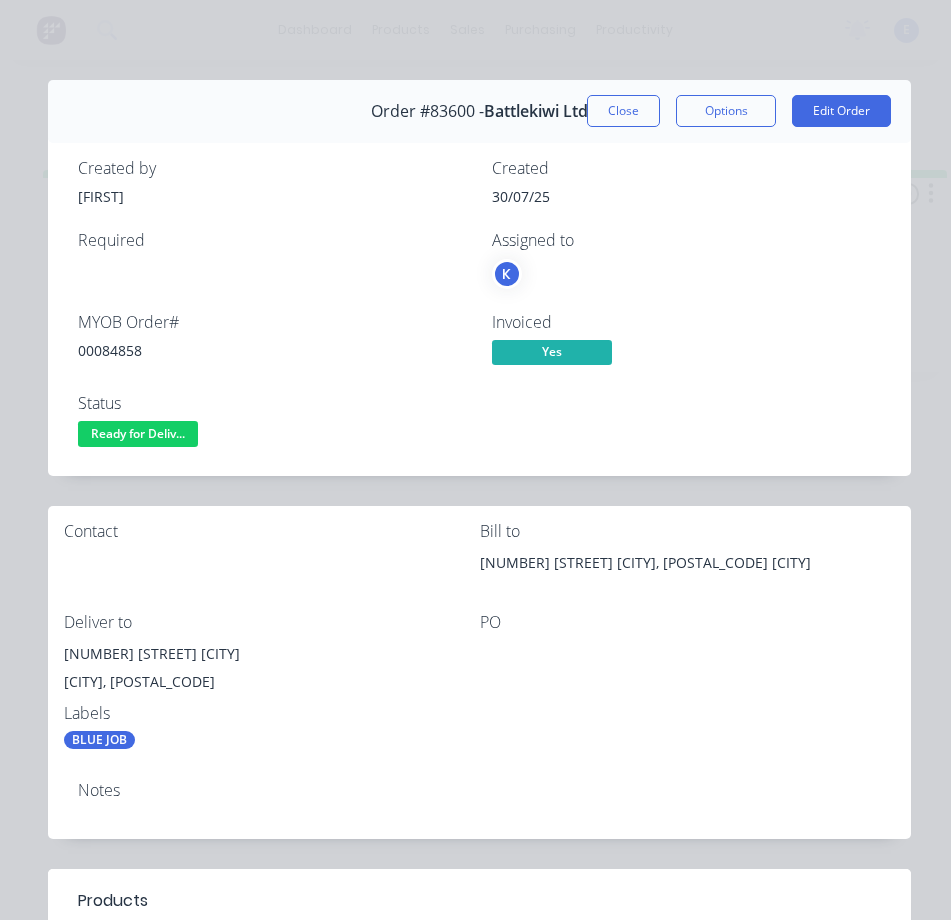 scroll, scrollTop: 0, scrollLeft: 0, axis: both 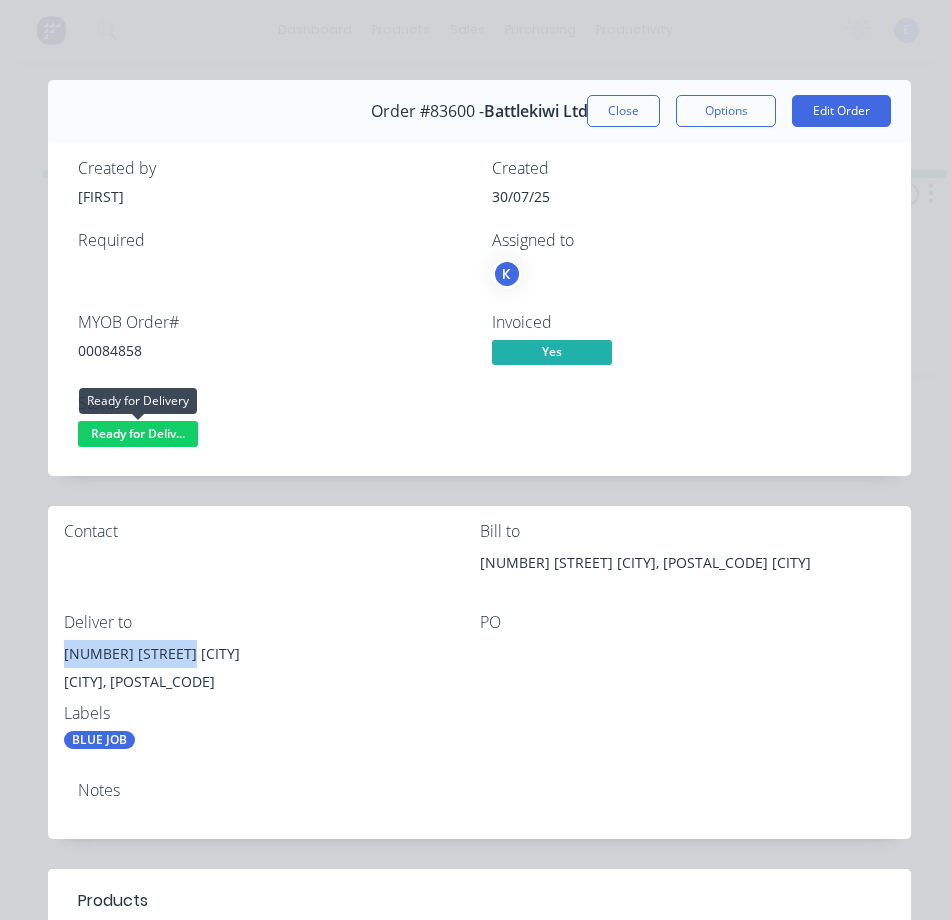 click on "Ready for Deliv..." at bounding box center (138, 433) 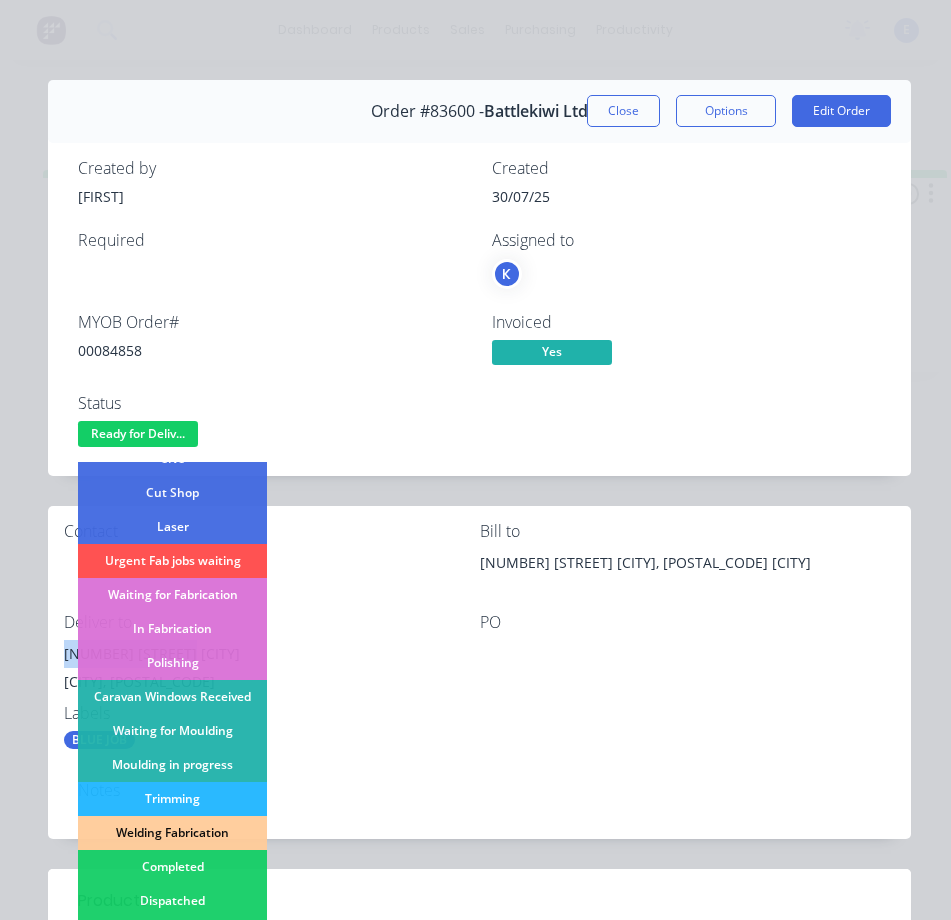 scroll, scrollTop: 390, scrollLeft: 0, axis: vertical 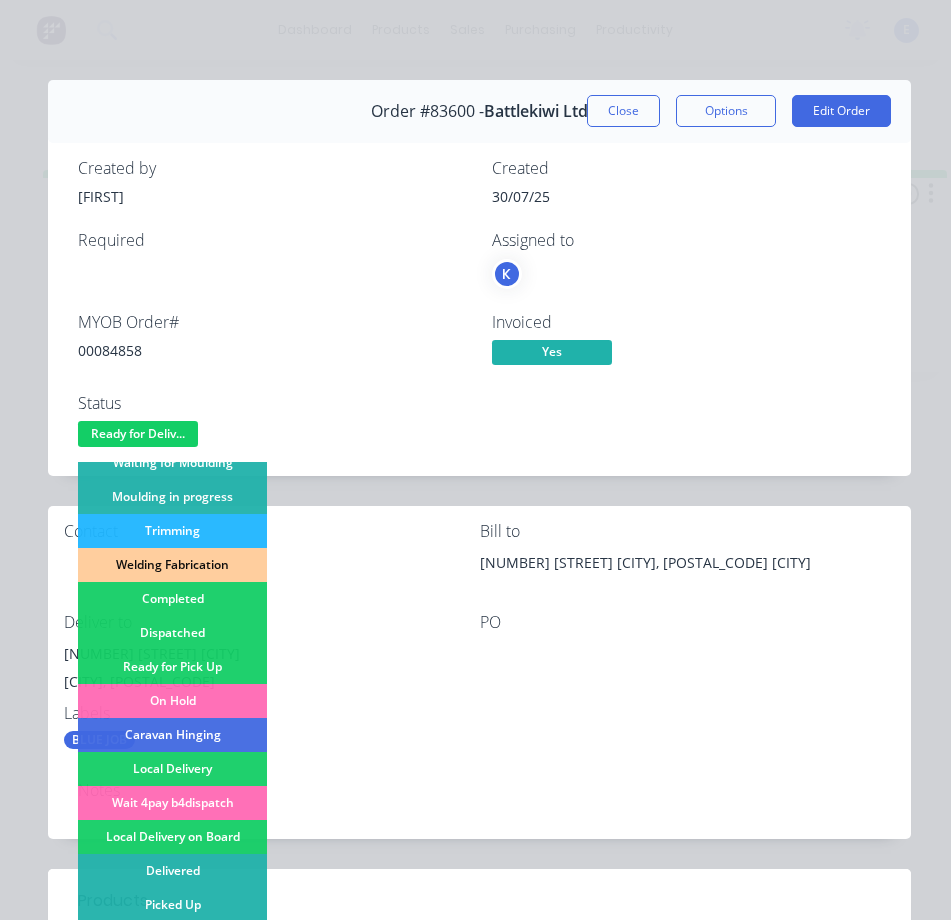 click on "Dispatched" at bounding box center [172, 633] 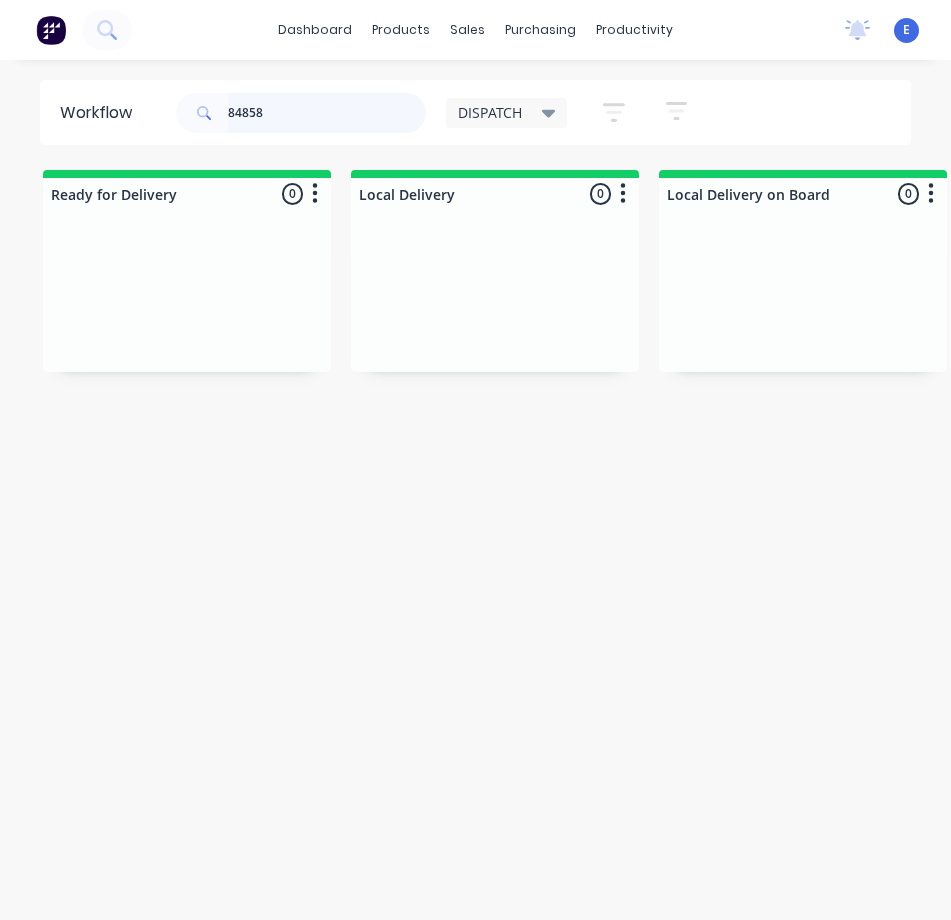 click on "84858" at bounding box center [327, 113] 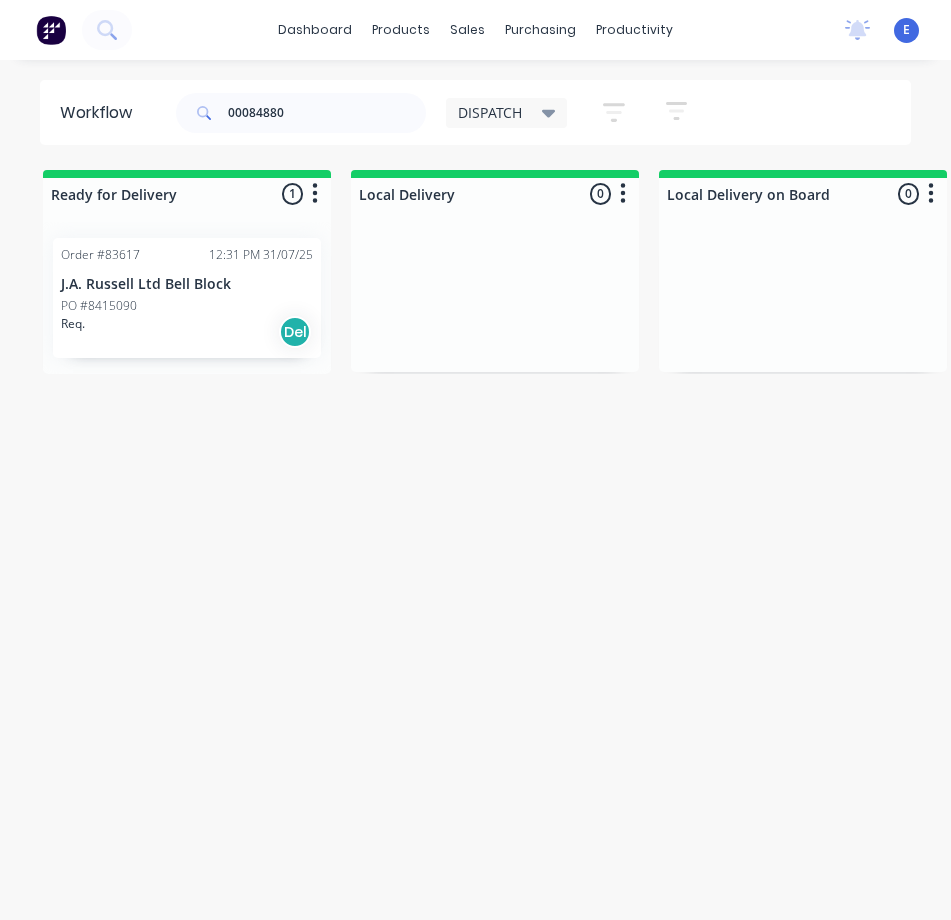 click on "Req. Del" at bounding box center (187, 332) 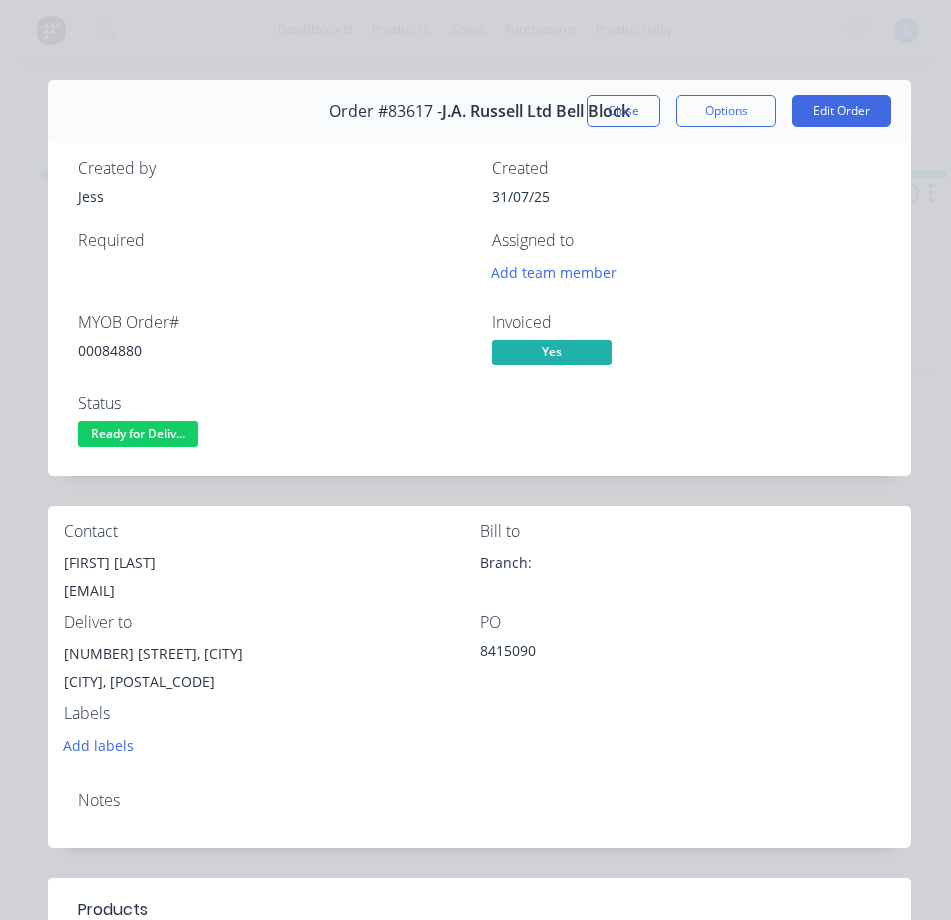 drag, startPoint x: 109, startPoint y: 339, endPoint x: 109, endPoint y: 350, distance: 11 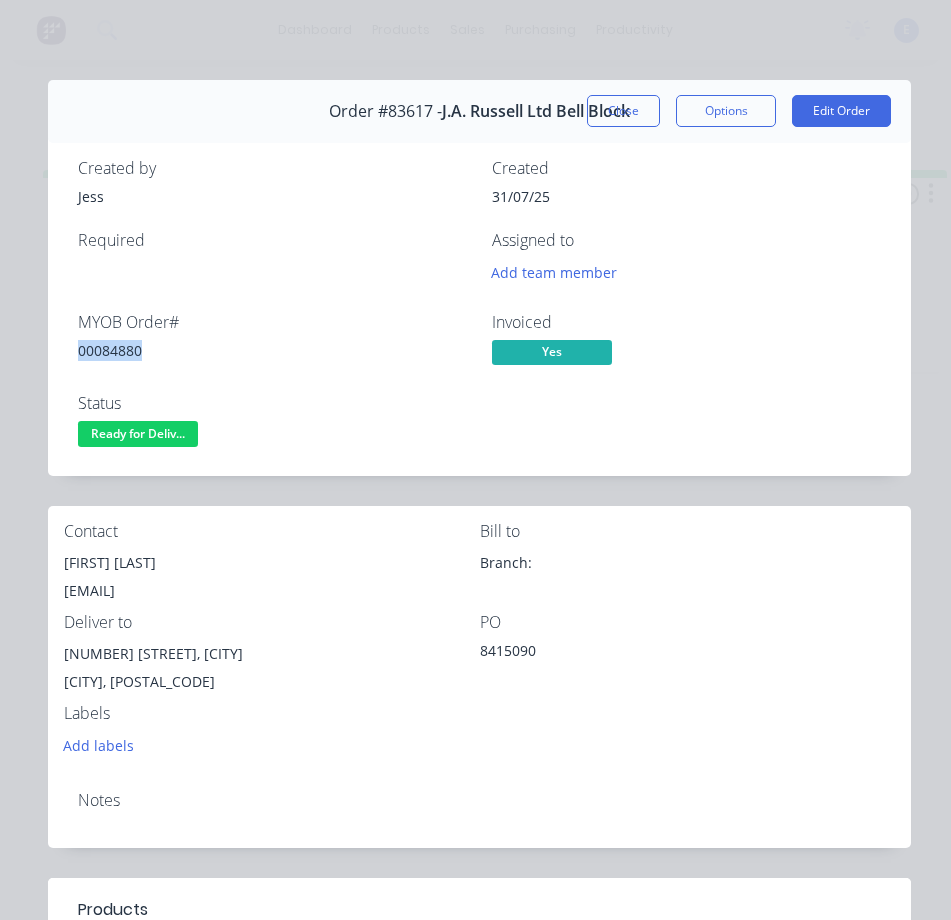 click on "00084880" at bounding box center [273, 350] 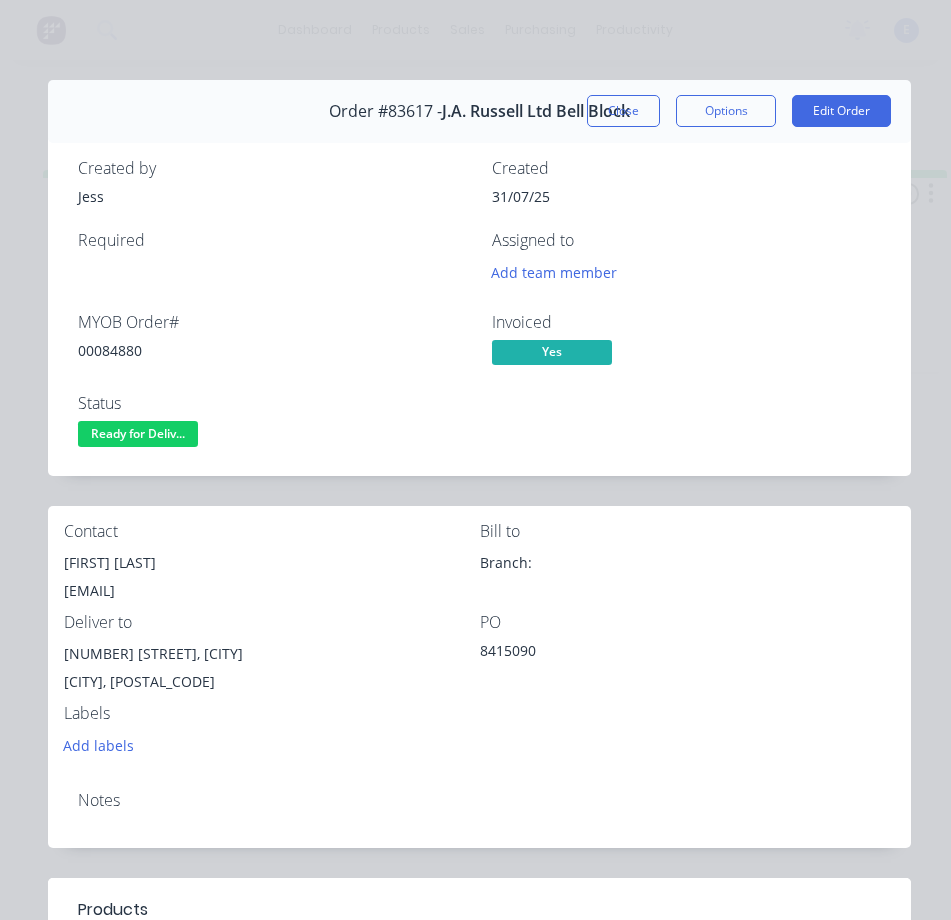click on "[FIRST] [LAST]" at bounding box center (272, 563) 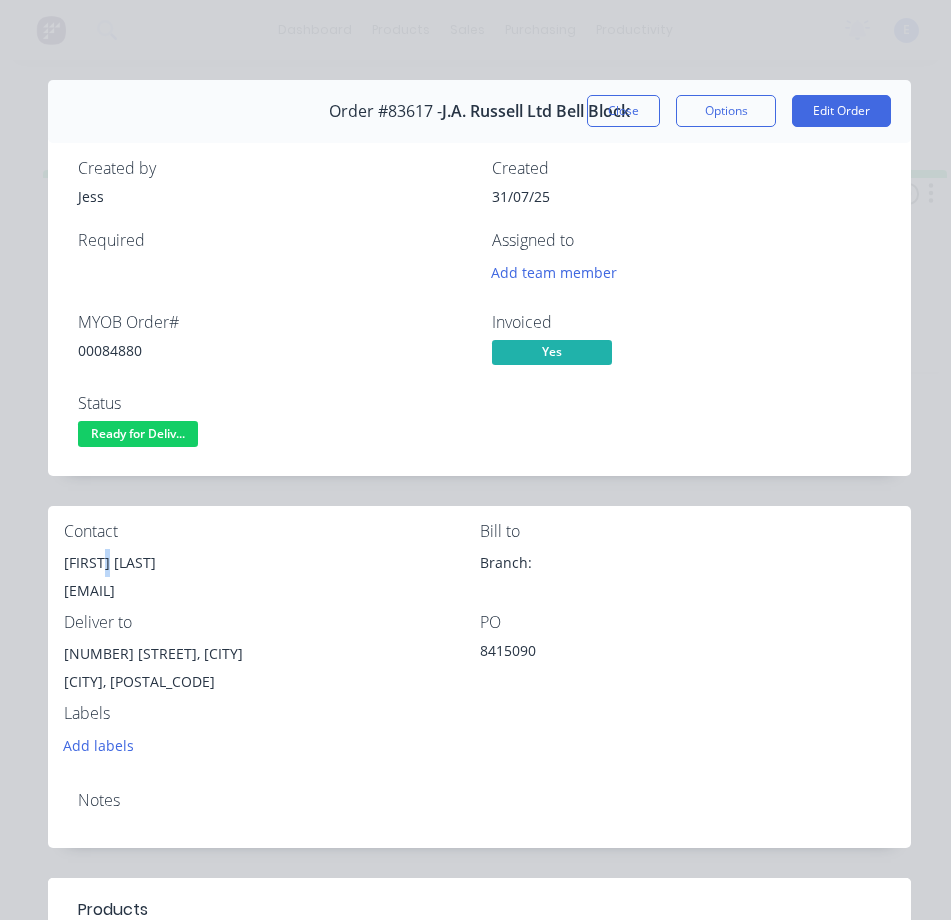 click on "[FIRST] [LAST]" at bounding box center [272, 563] 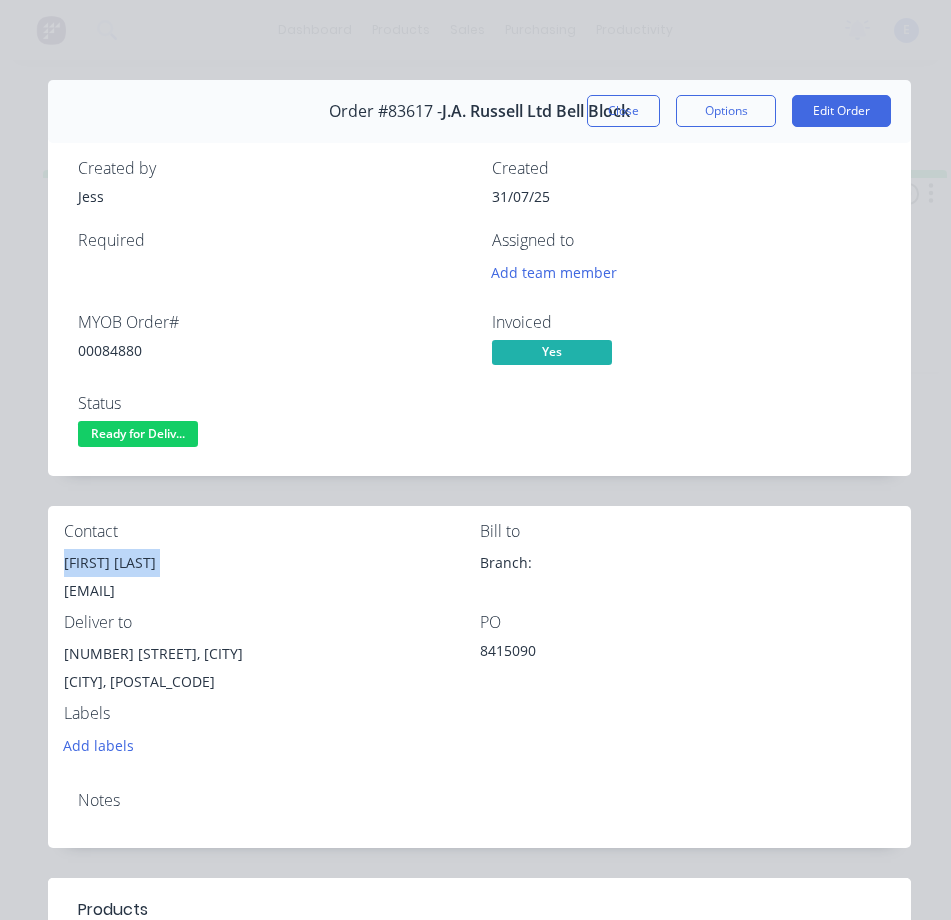click on "[FIRST] [LAST]" at bounding box center (272, 563) 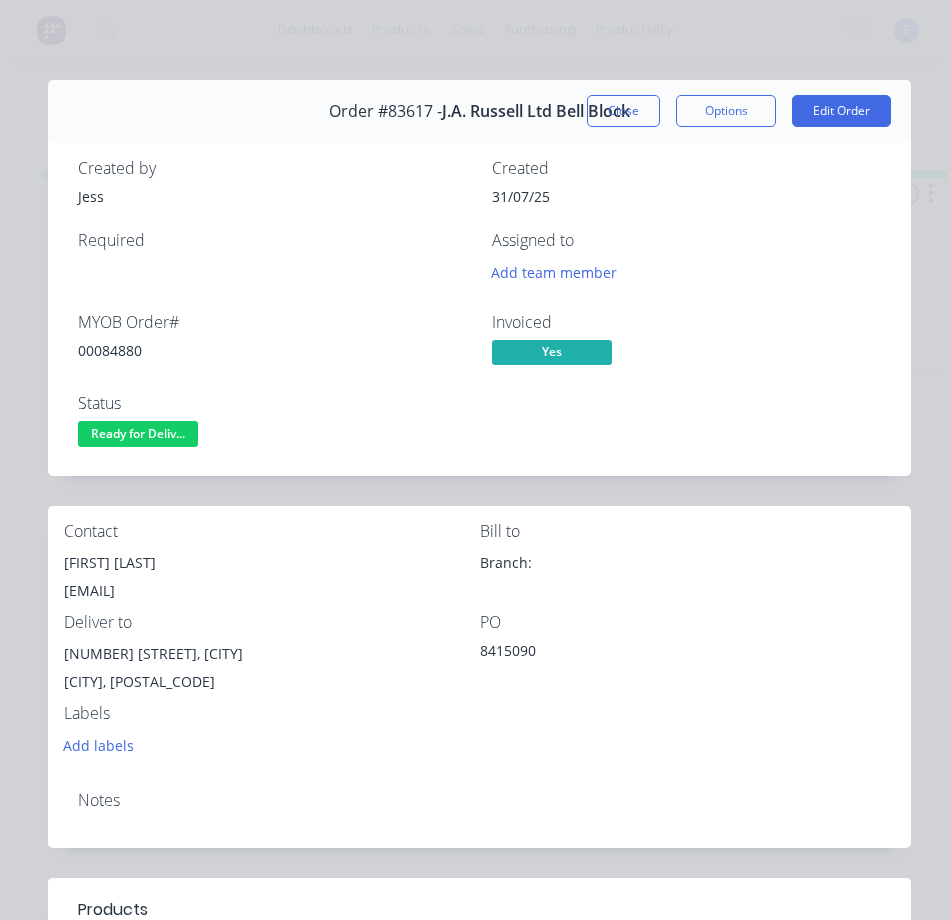 click on "[EMAIL]" at bounding box center (272, 591) 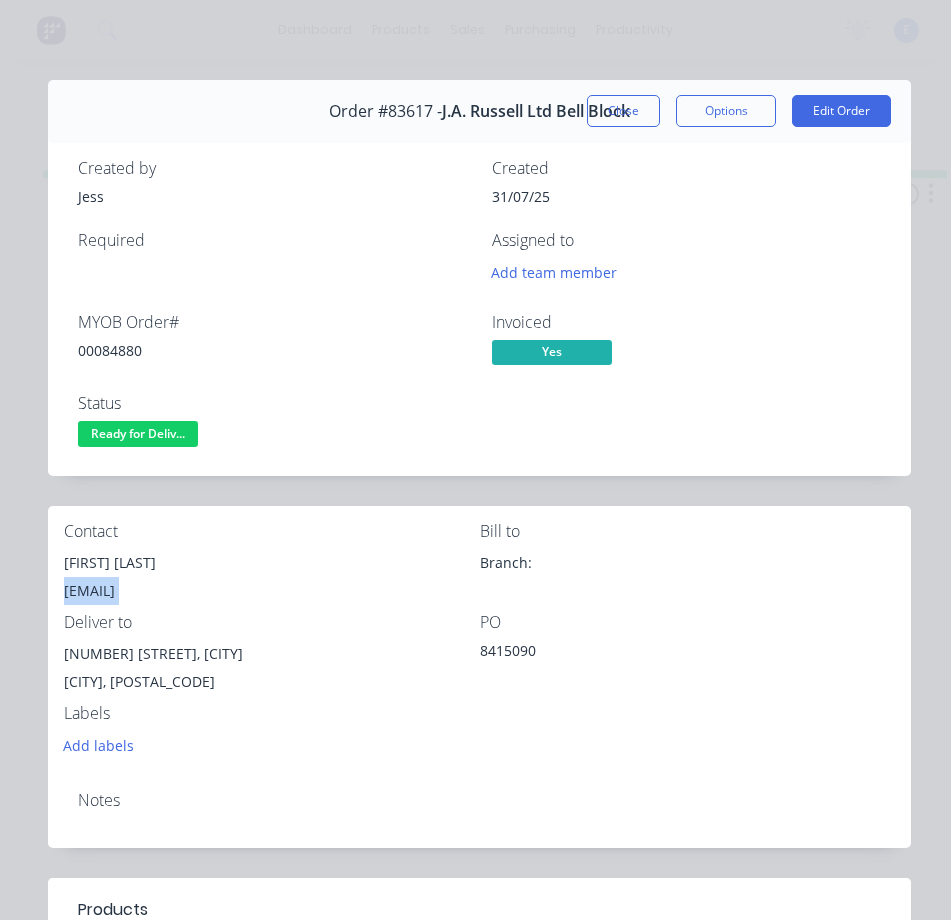 click on "[EMAIL]" at bounding box center [272, 591] 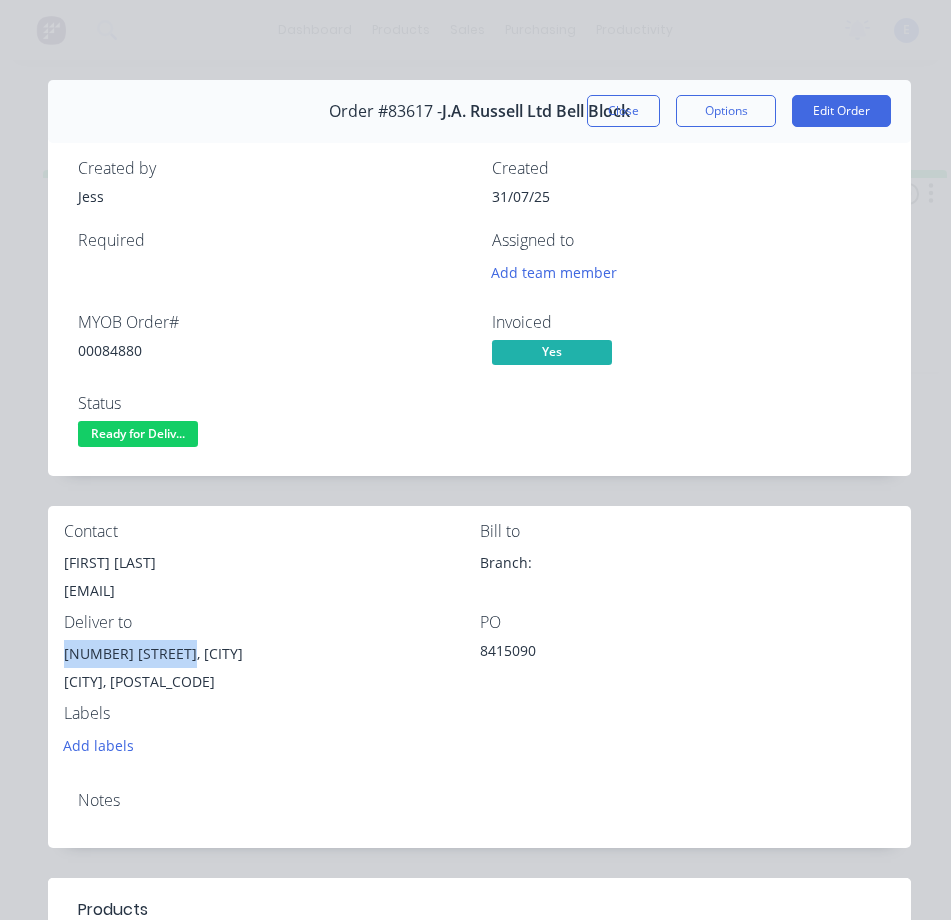 drag, startPoint x: 184, startPoint y: 653, endPoint x: 57, endPoint y: 651, distance: 127.01575 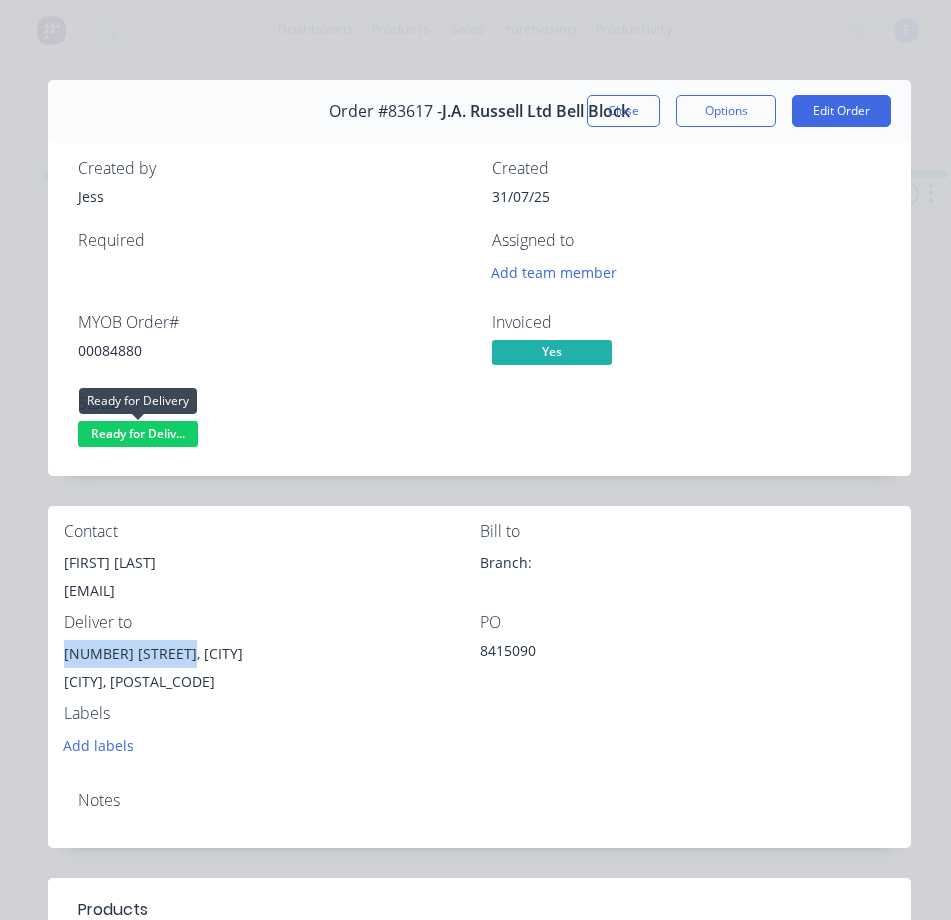 click on "Ready for Deliv..." at bounding box center [138, 433] 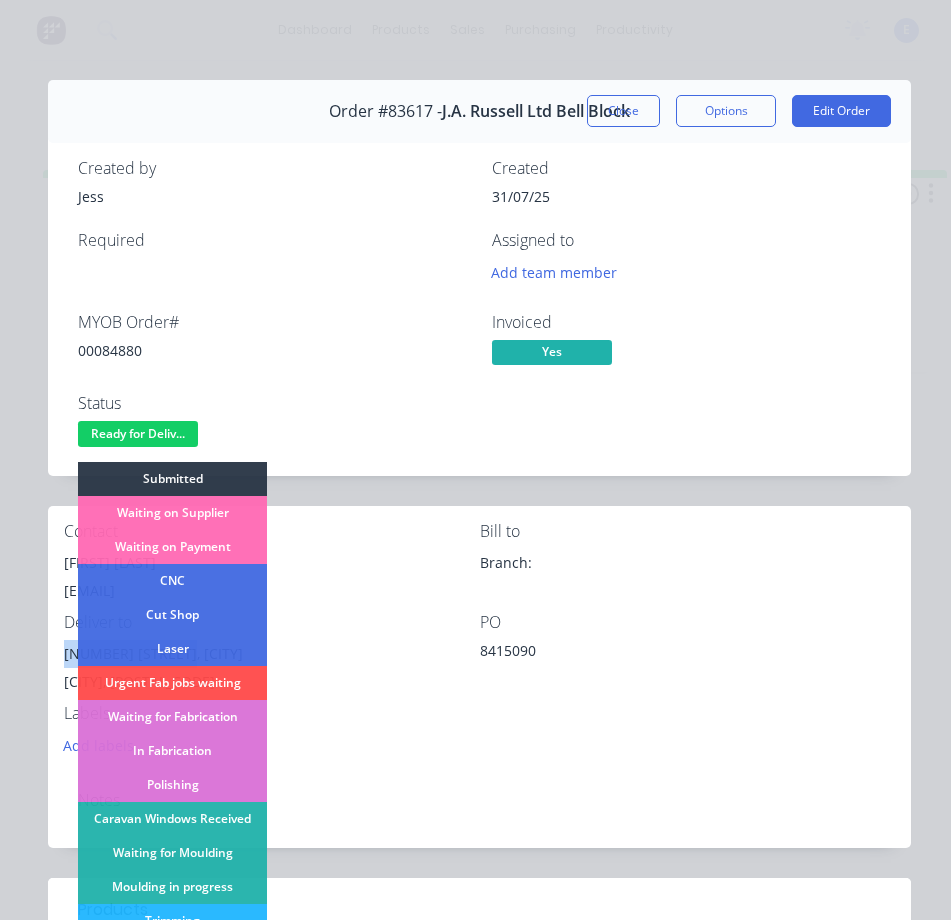 scroll, scrollTop: 300, scrollLeft: 0, axis: vertical 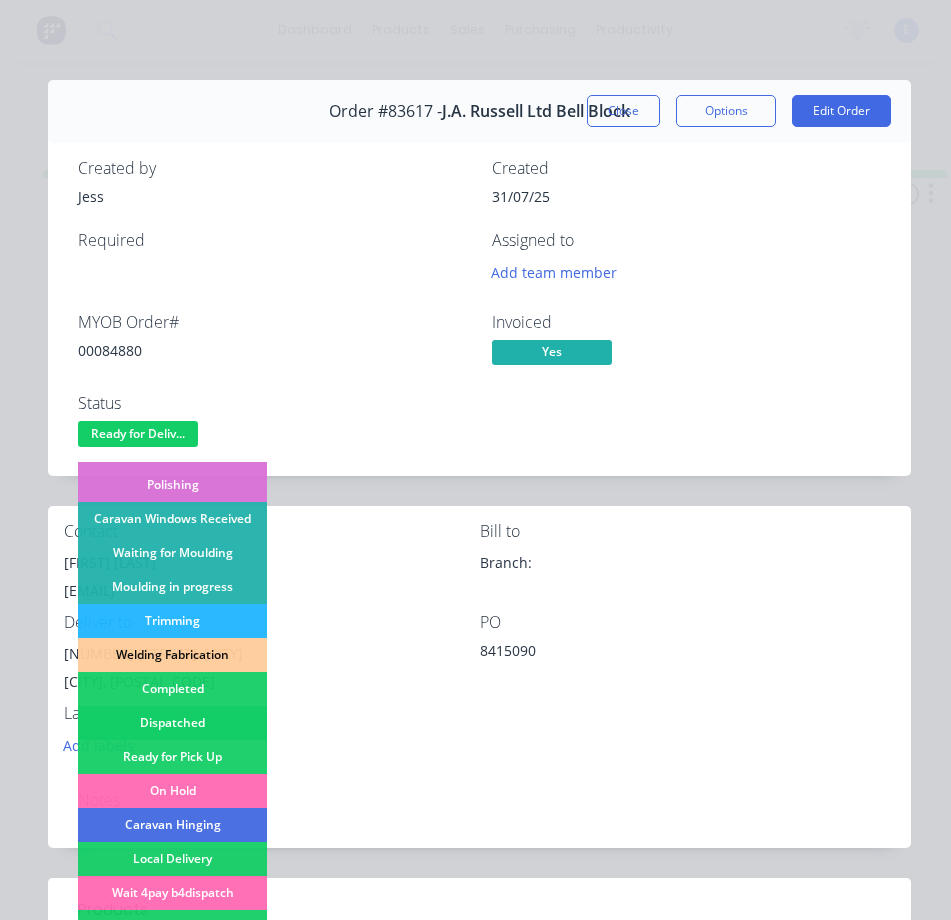 click on "Dispatched" at bounding box center (172, 723) 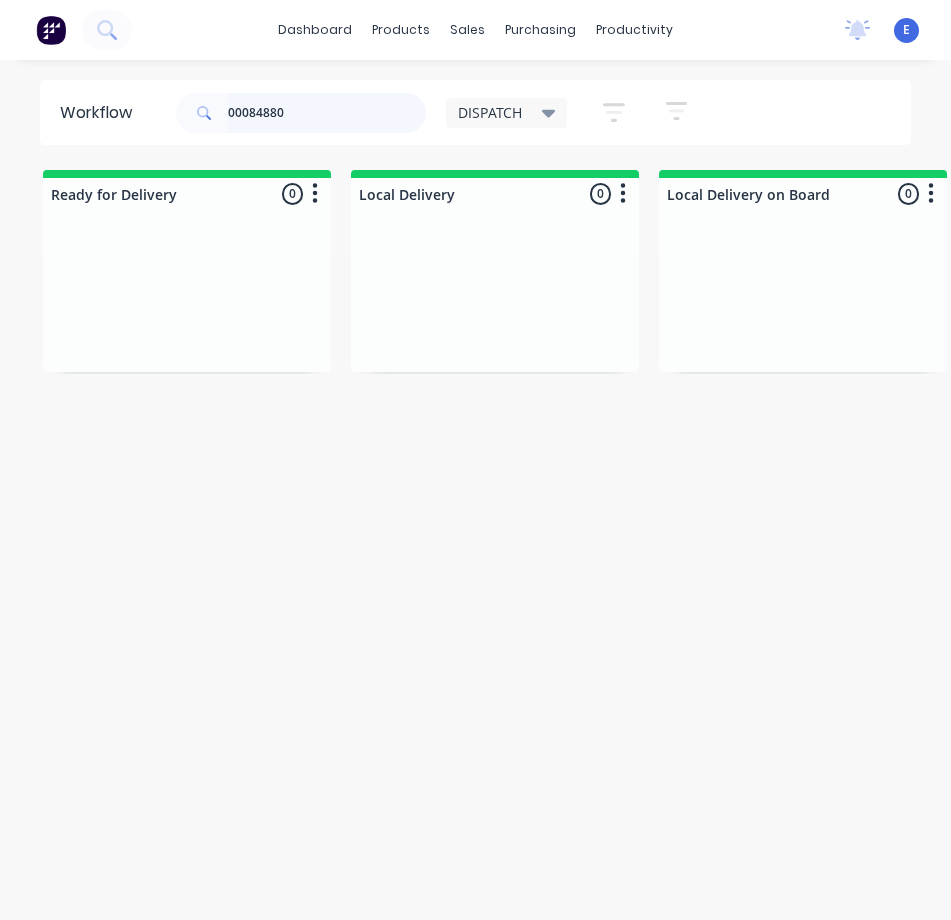 click on "00084880" at bounding box center (327, 113) 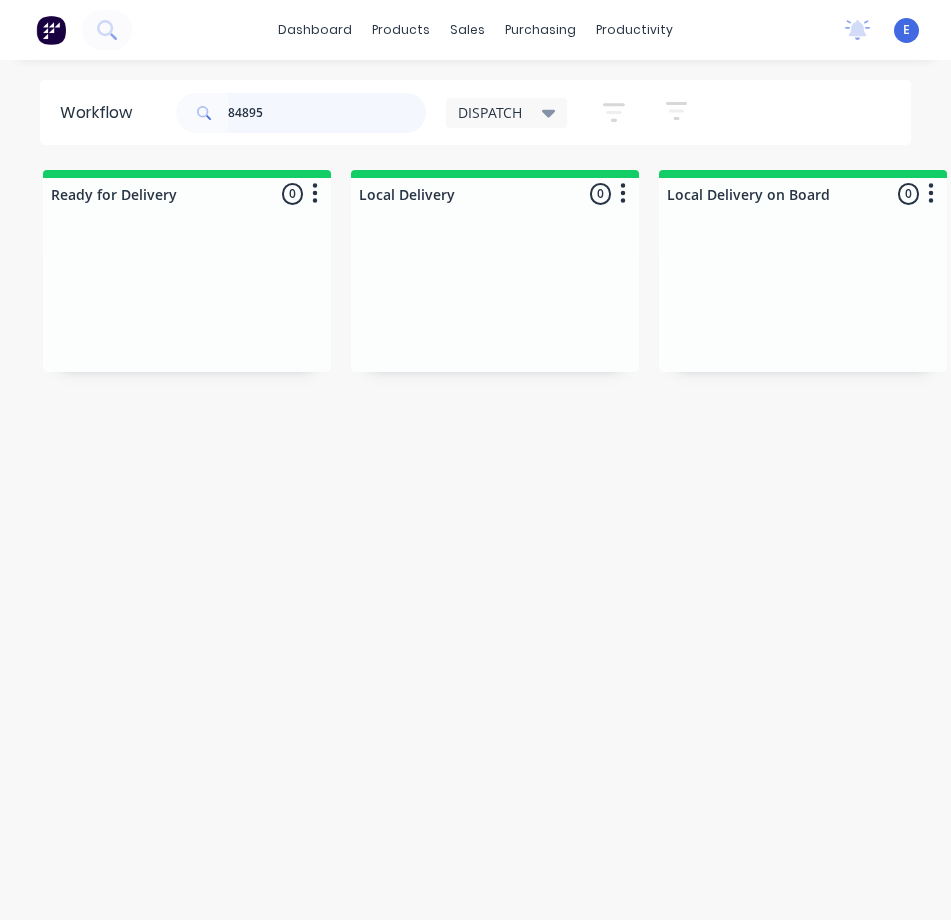 click on "84895" at bounding box center (327, 113) 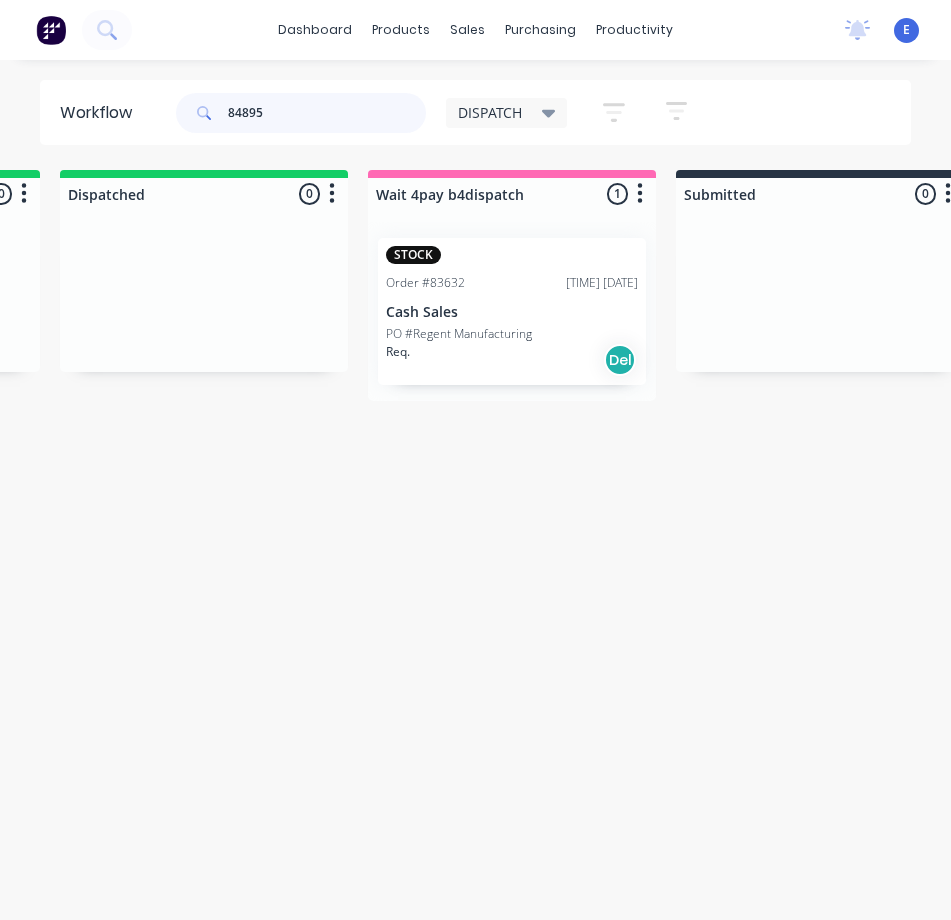 scroll, scrollTop: 0, scrollLeft: 1033, axis: horizontal 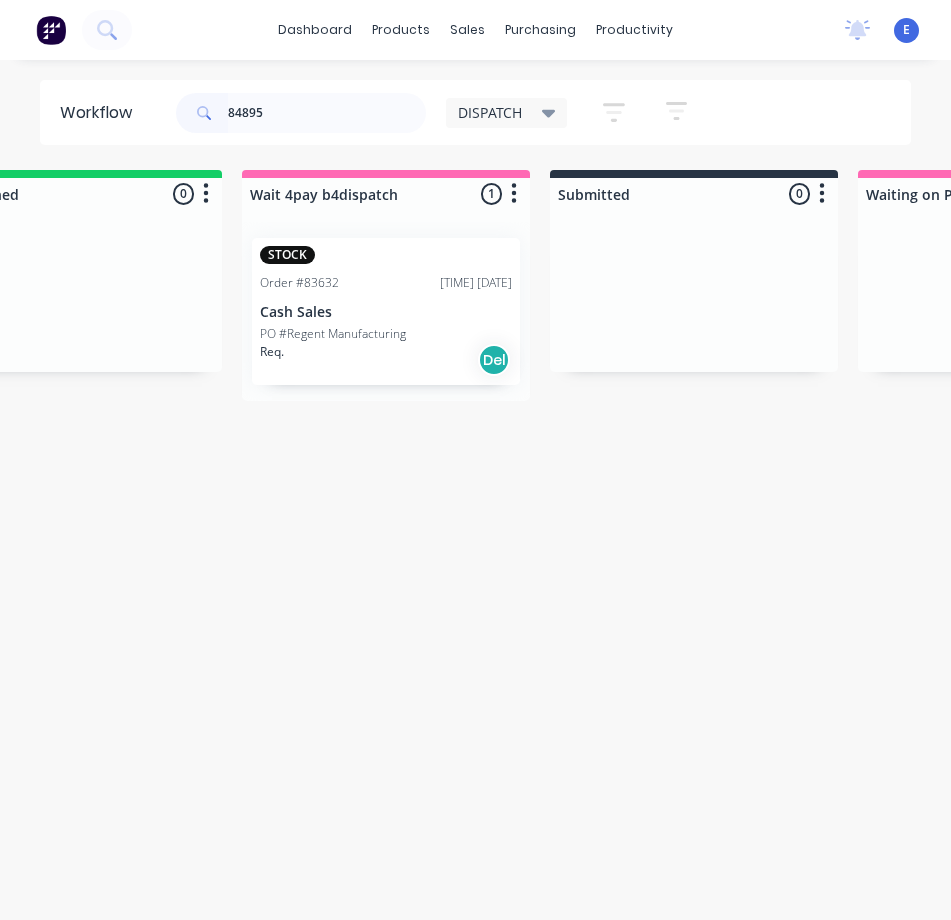 click on "Req. Del" at bounding box center (386, 360) 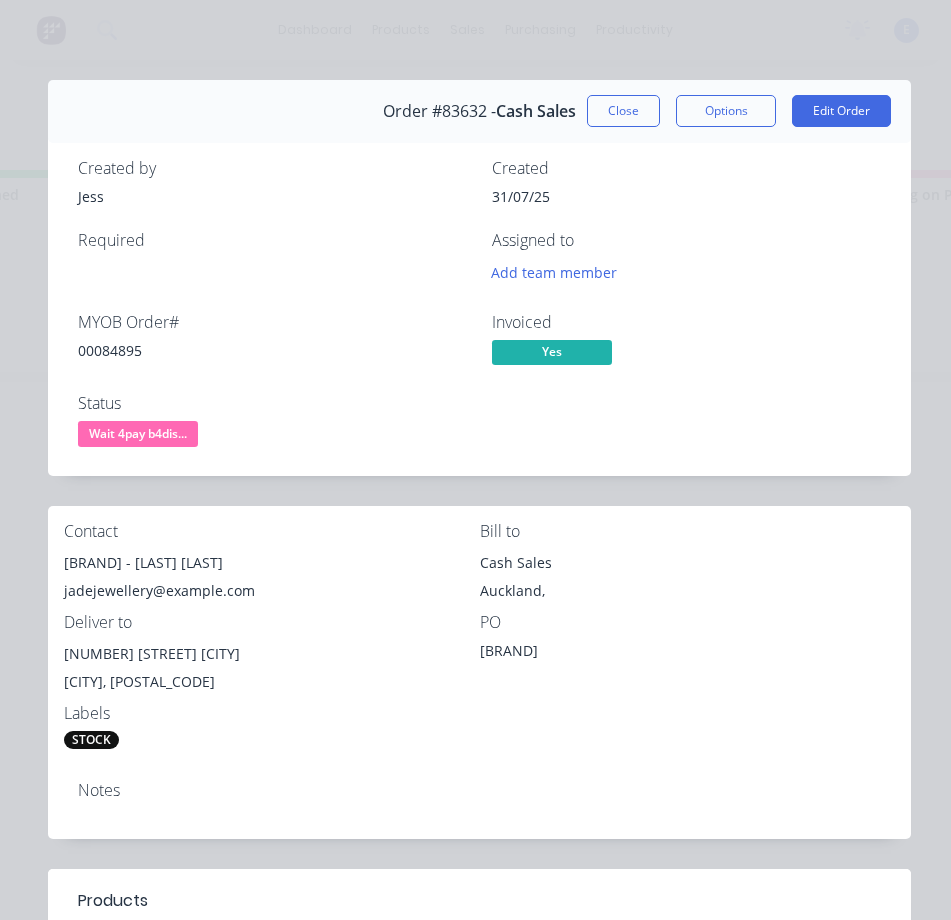 click on "MYOB Order # 00084895" at bounding box center (273, 342) 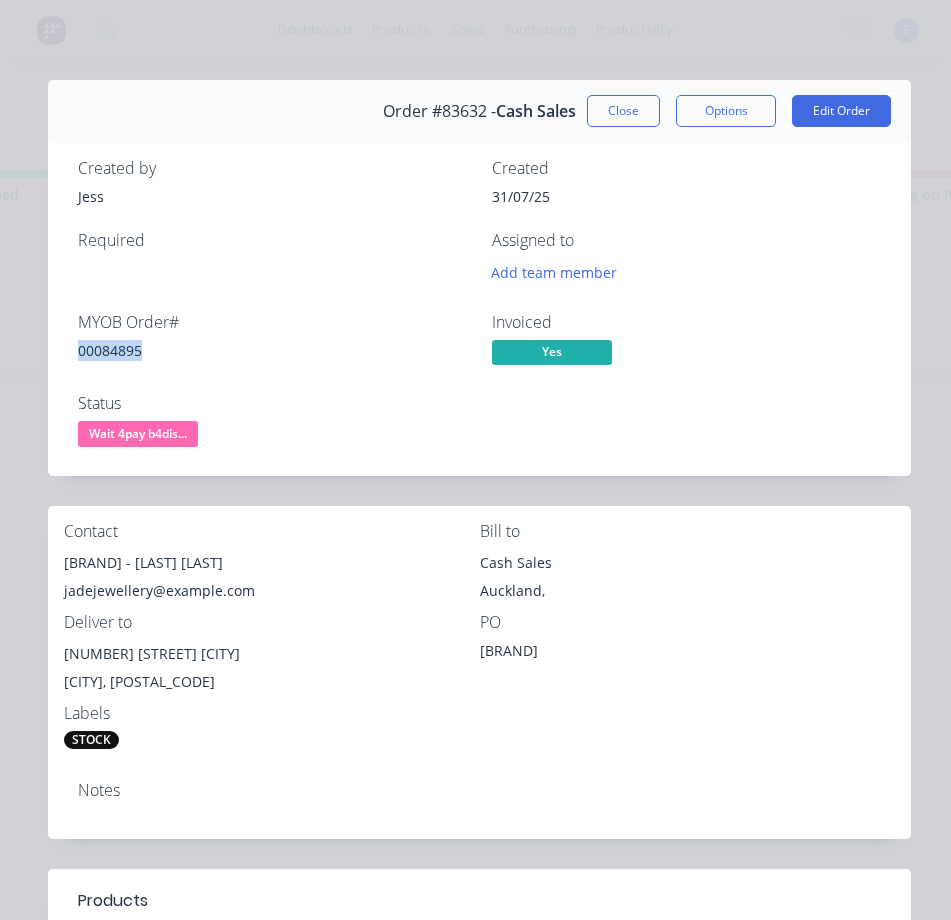 click on "00084895" at bounding box center (273, 350) 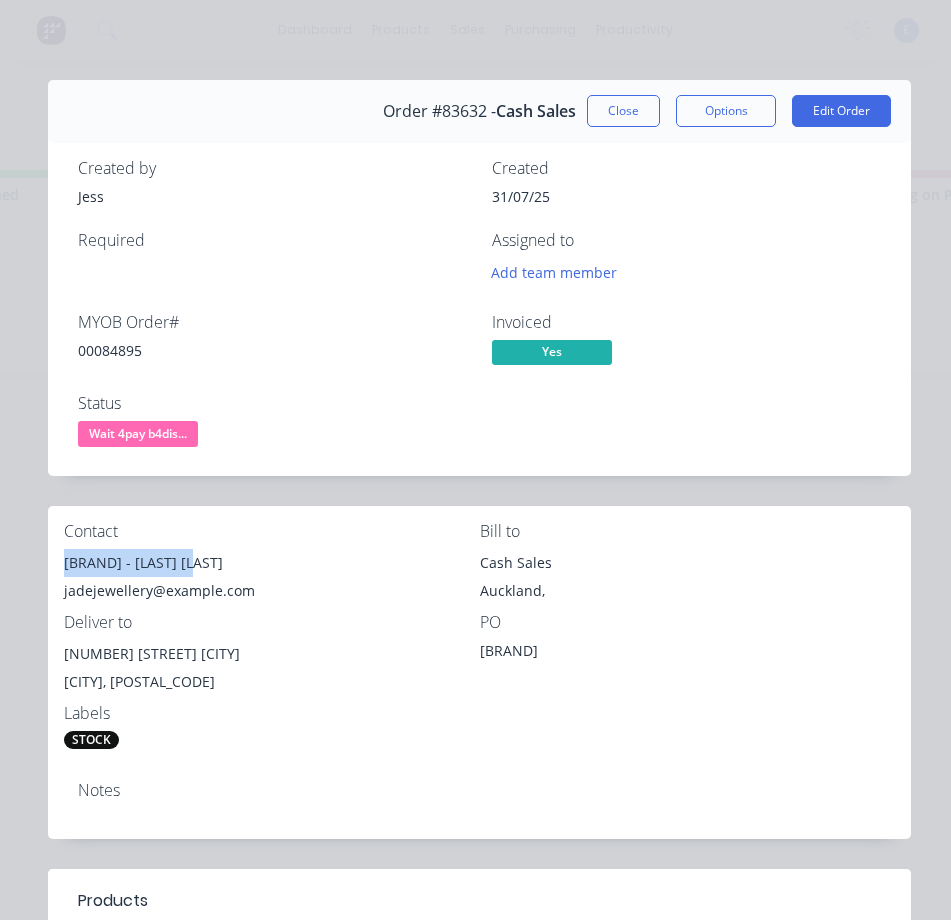 drag, startPoint x: 205, startPoint y: 568, endPoint x: 138, endPoint y: 574, distance: 67.26812 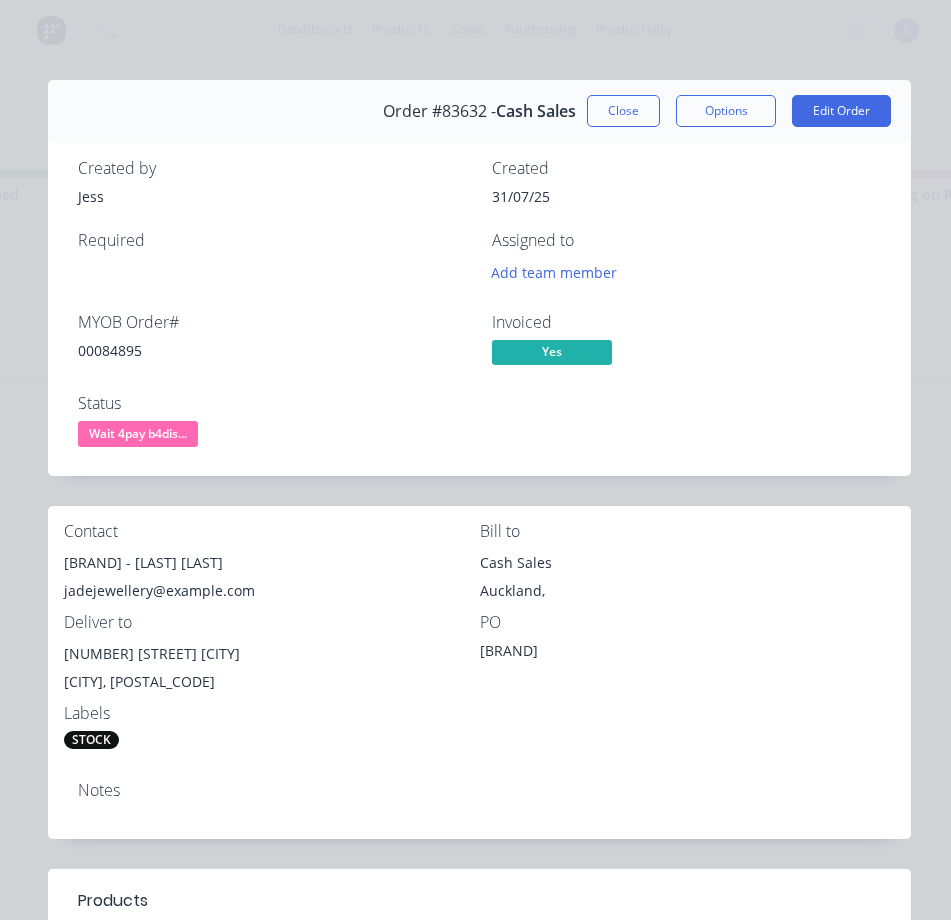 drag, startPoint x: 220, startPoint y: 586, endPoint x: 214, endPoint y: 572, distance: 15.231546 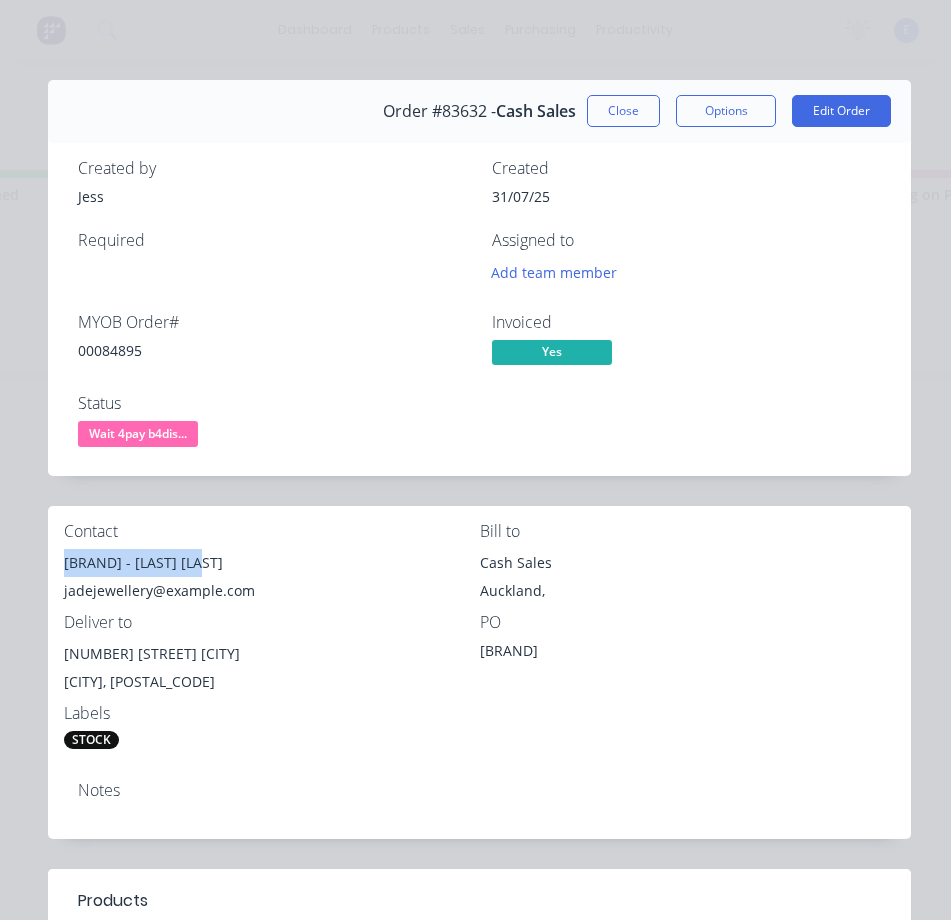 drag, startPoint x: 208, startPoint y: 565, endPoint x: 105, endPoint y: 558, distance: 103.23759 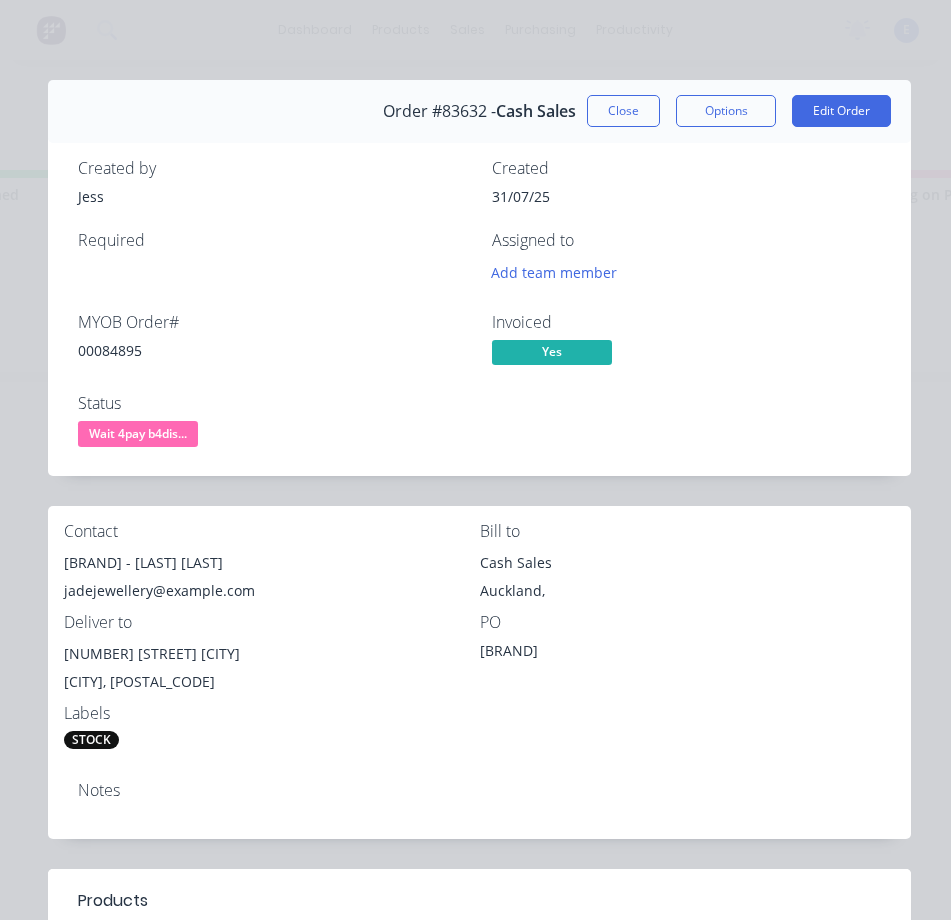 drag, startPoint x: 250, startPoint y: 591, endPoint x: 219, endPoint y: 578, distance: 33.61547 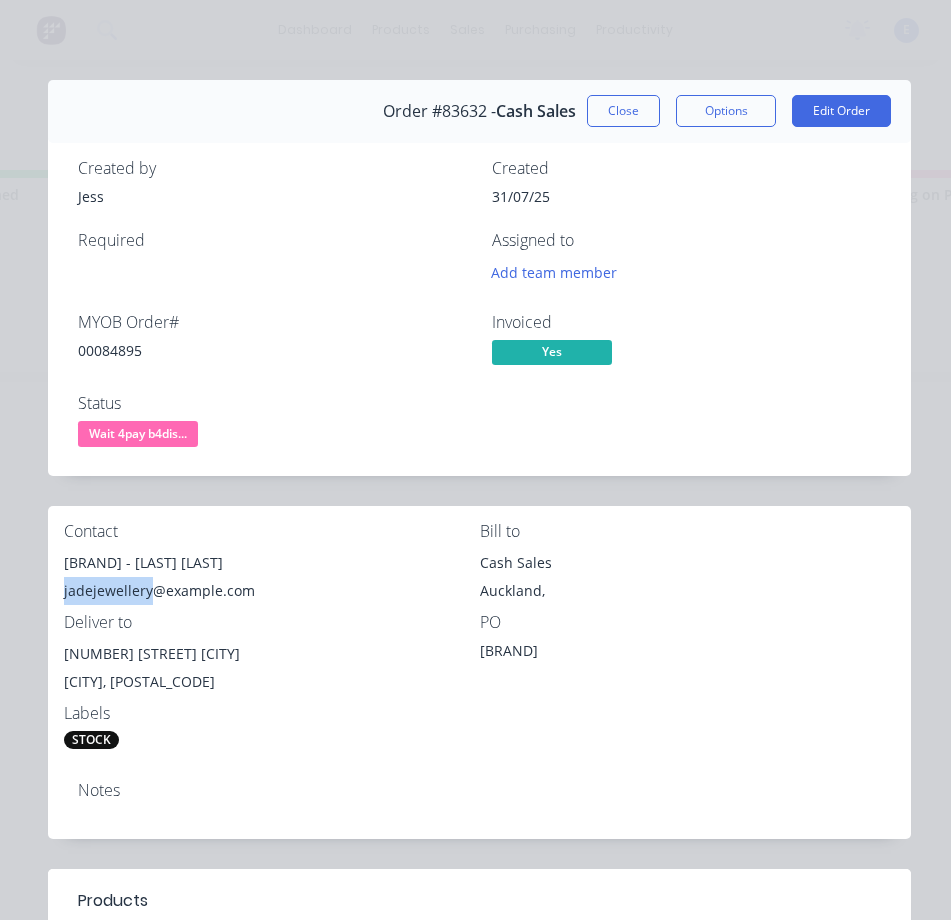 click on "jadejewellery@example.com" at bounding box center (272, 591) 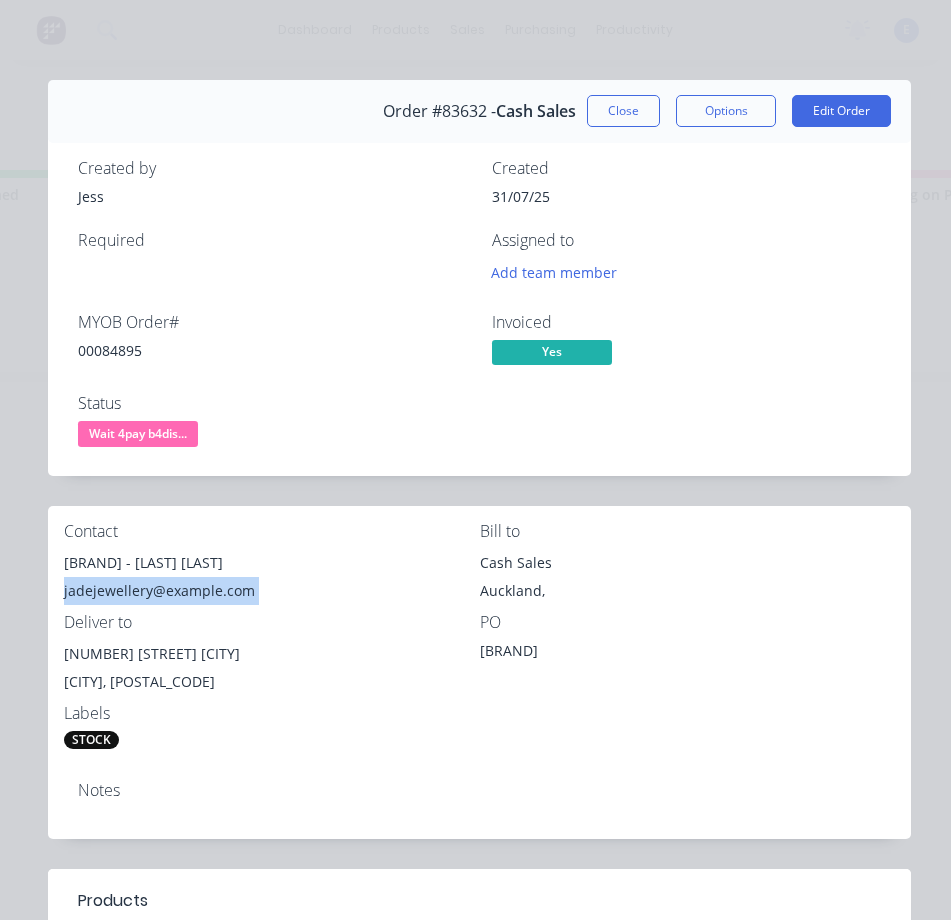 click on "jadejewellery@example.com" at bounding box center [272, 591] 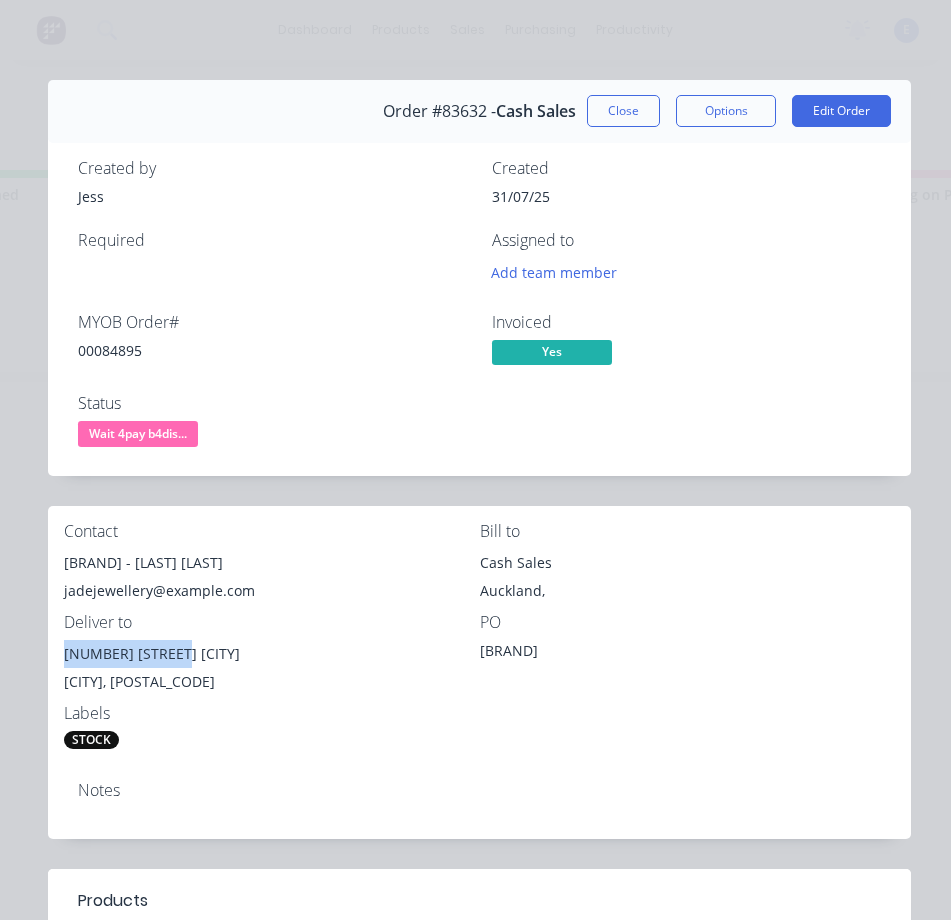 drag, startPoint x: 177, startPoint y: 653, endPoint x: 52, endPoint y: 642, distance: 125.48307 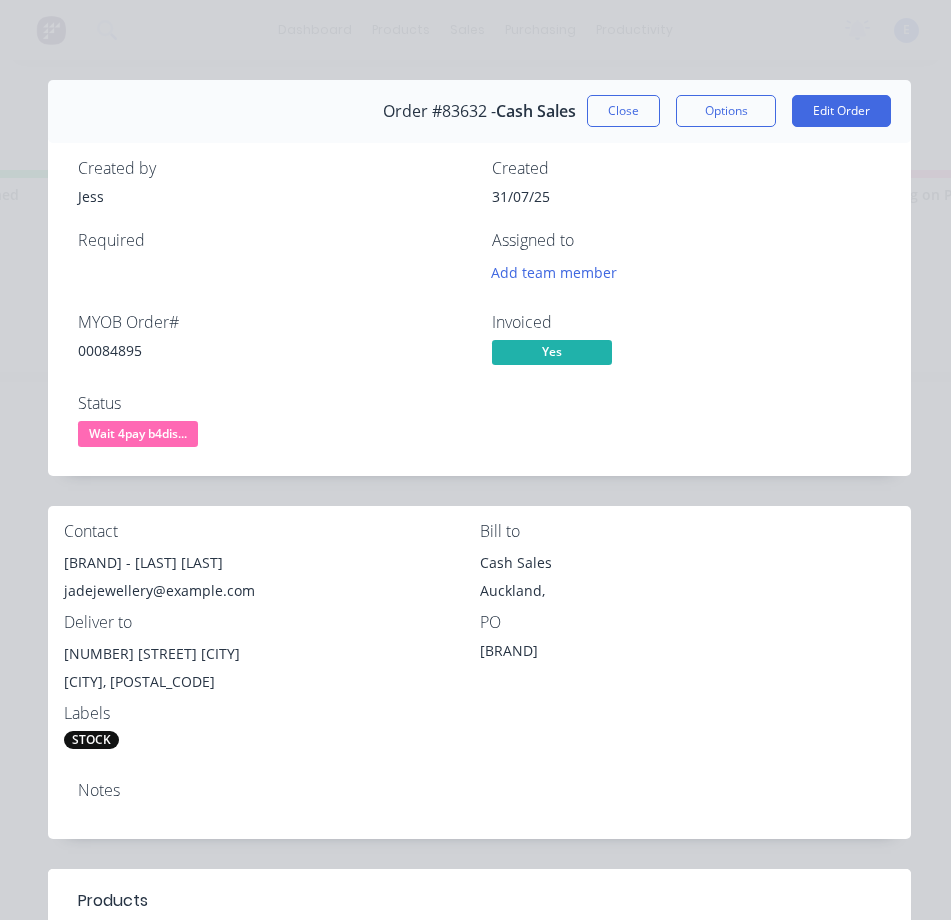 click on "Labels" at bounding box center (272, 713) 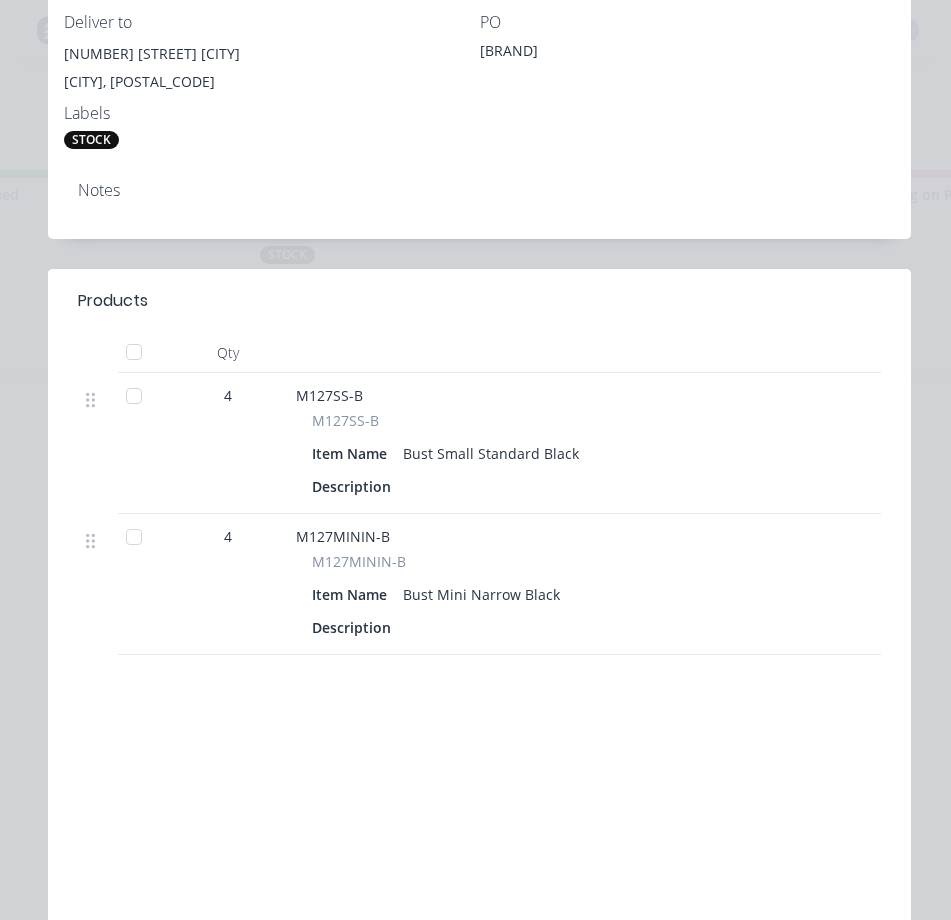 scroll, scrollTop: 0, scrollLeft: 0, axis: both 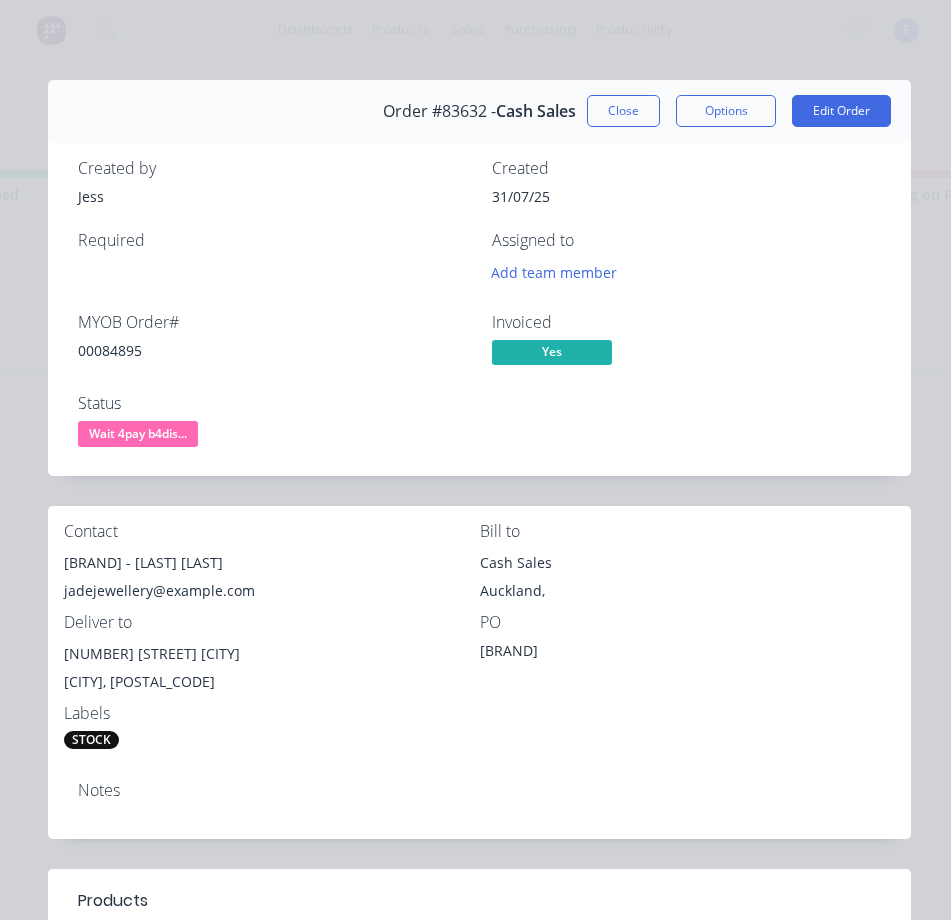 drag, startPoint x: 148, startPoint y: 433, endPoint x: 132, endPoint y: 457, distance: 28.84441 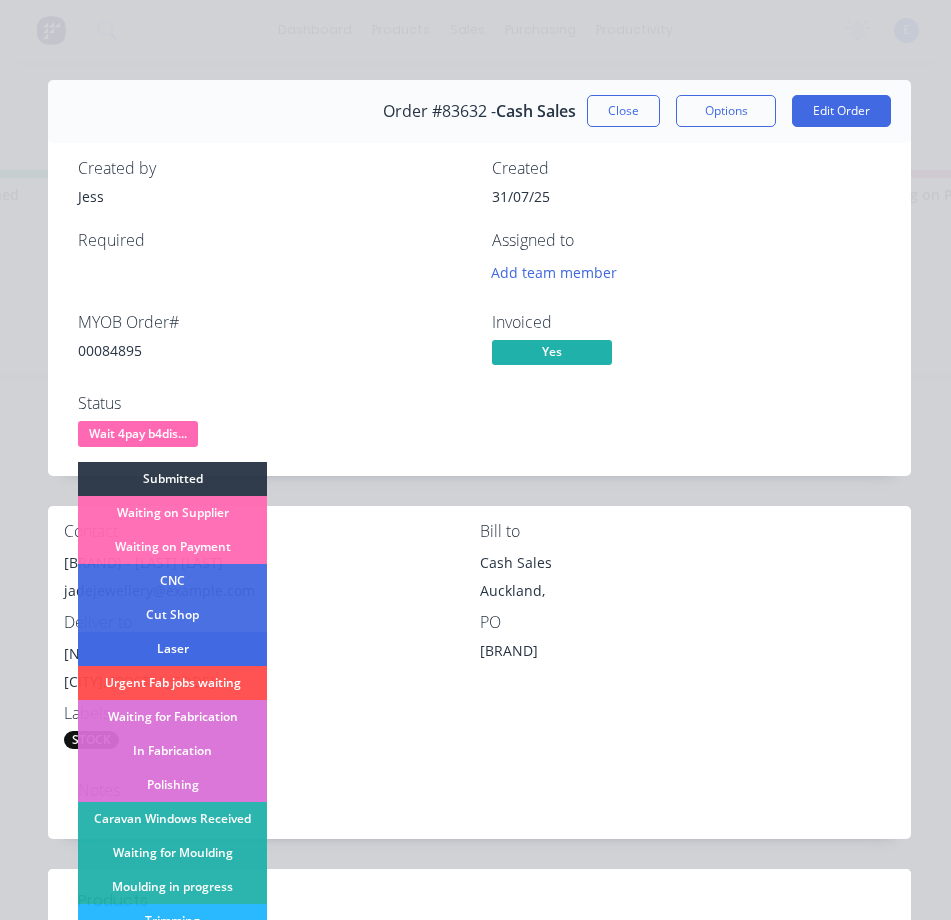scroll, scrollTop: 300, scrollLeft: 0, axis: vertical 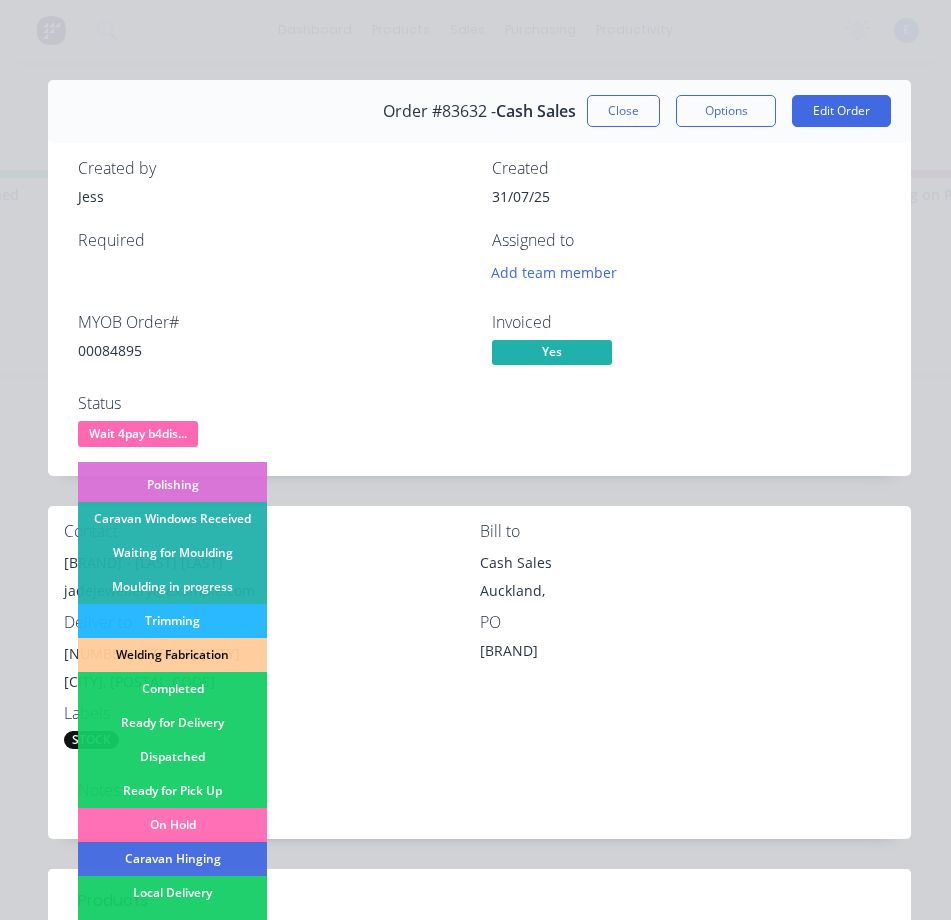 click on "Dispatched" at bounding box center (172, 757) 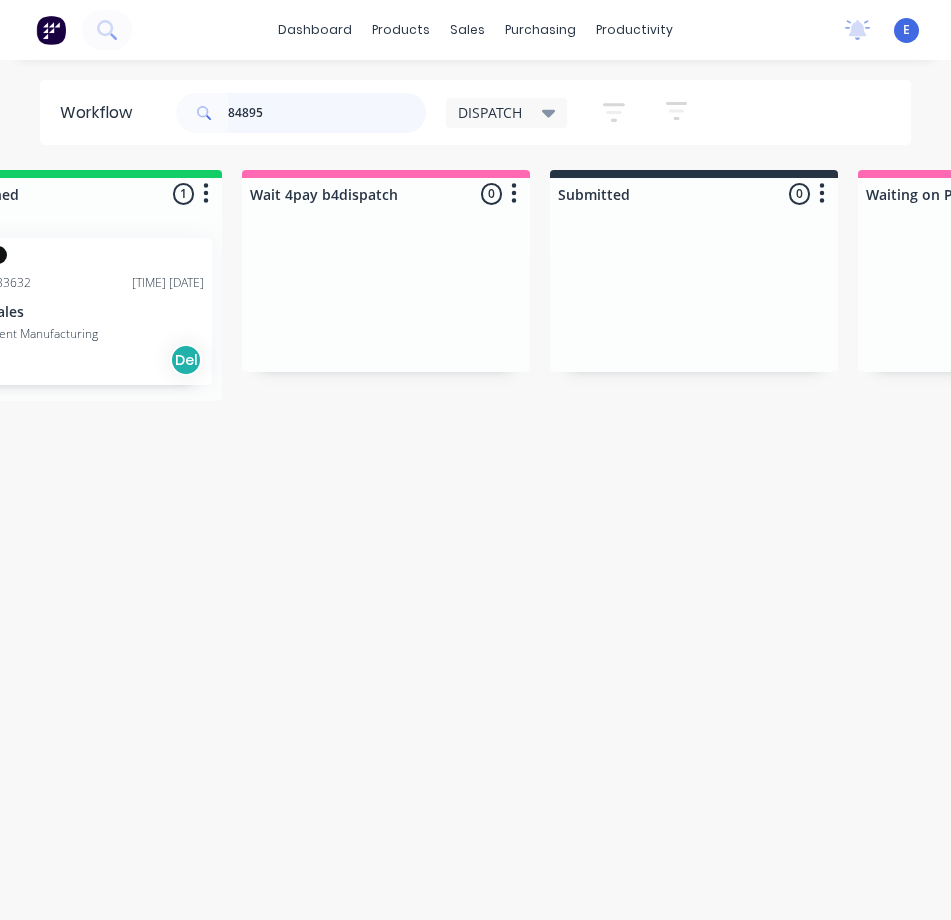 click on "84895" at bounding box center [327, 113] 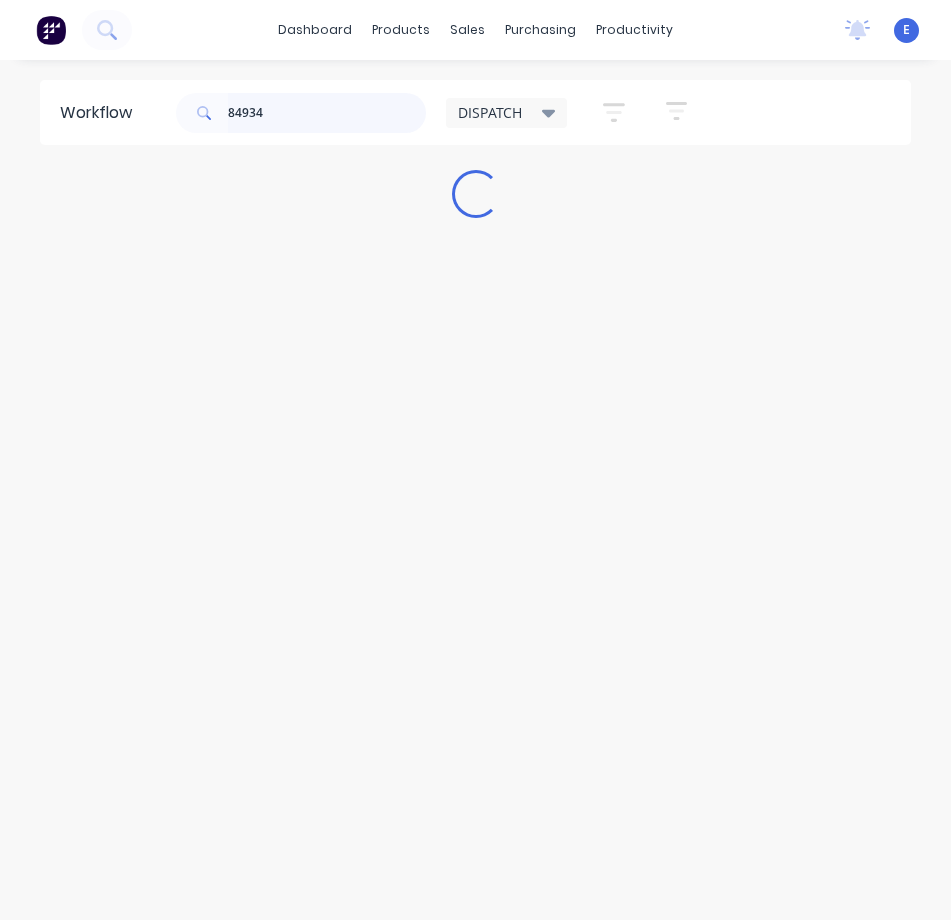 scroll, scrollTop: 0, scrollLeft: 0, axis: both 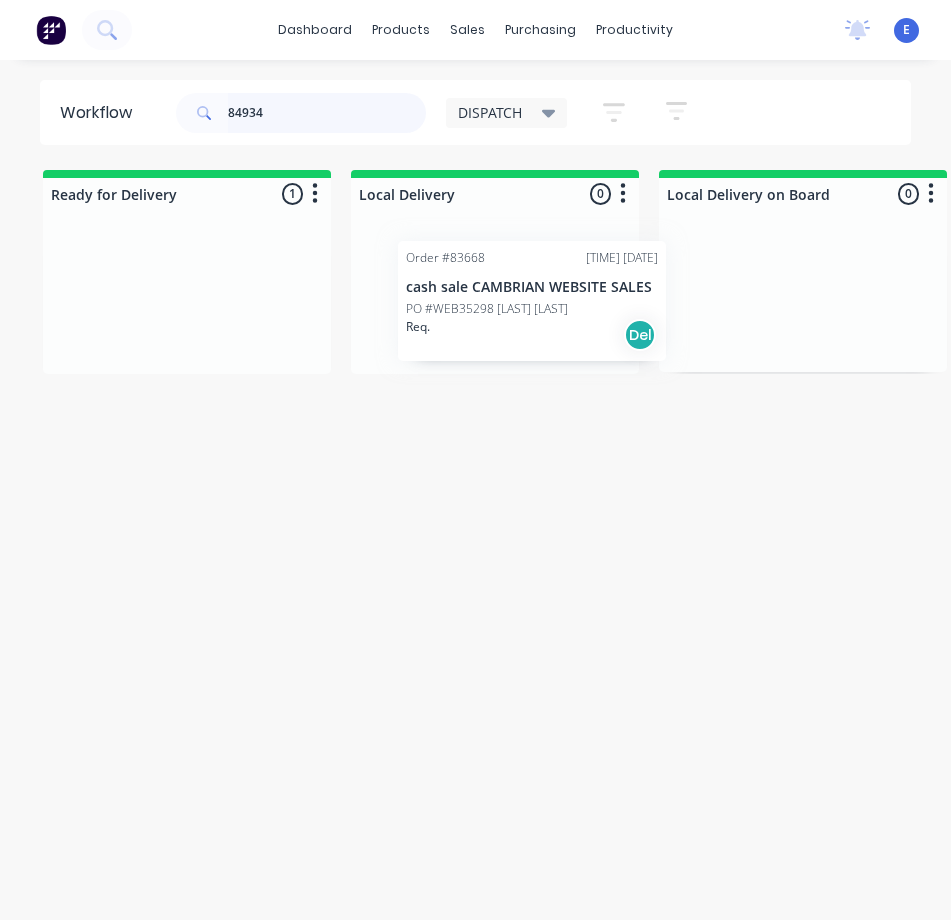 drag, startPoint x: 163, startPoint y: 350, endPoint x: 515, endPoint y: 352, distance: 352.00568 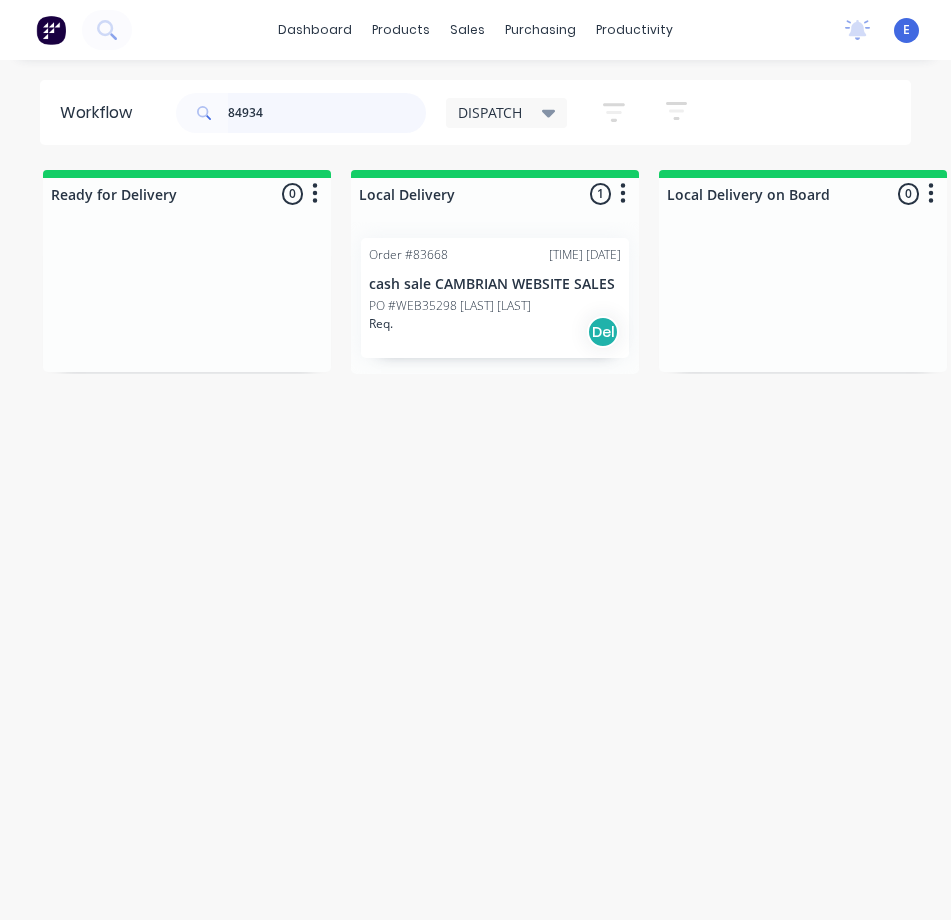 click on "84934" at bounding box center [327, 113] 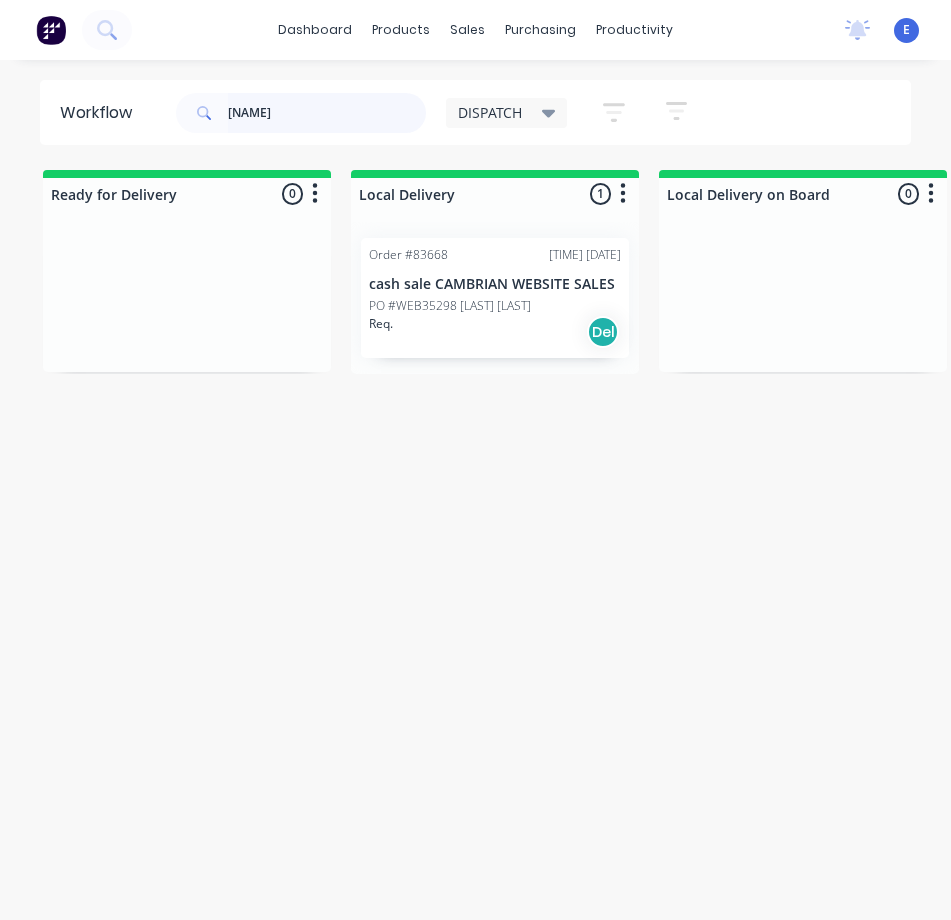 type on "[NAME]" 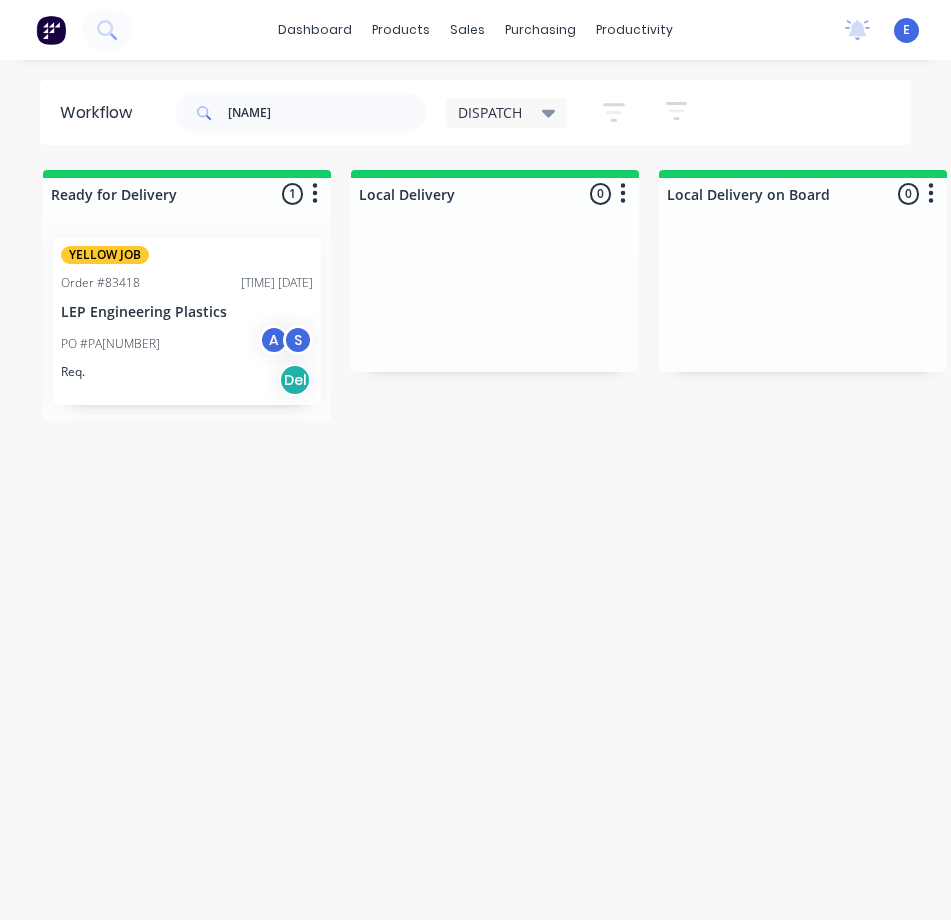 click on "Req. Del" at bounding box center [187, 380] 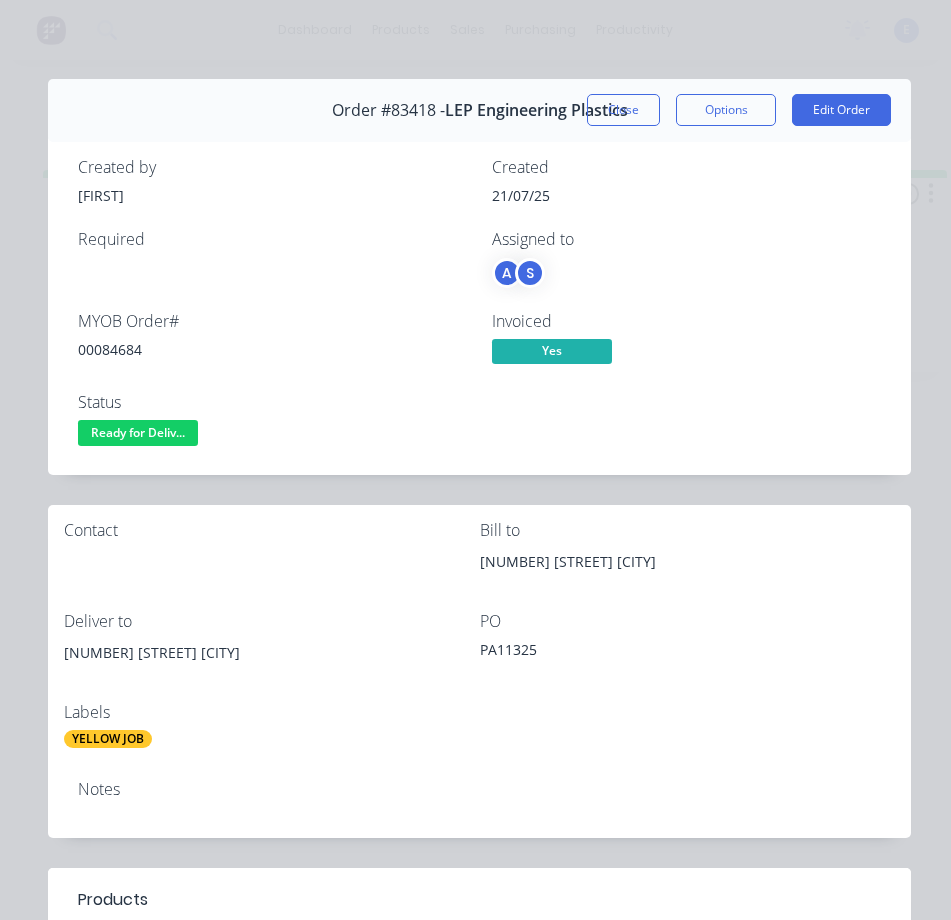 scroll, scrollTop: 0, scrollLeft: 0, axis: both 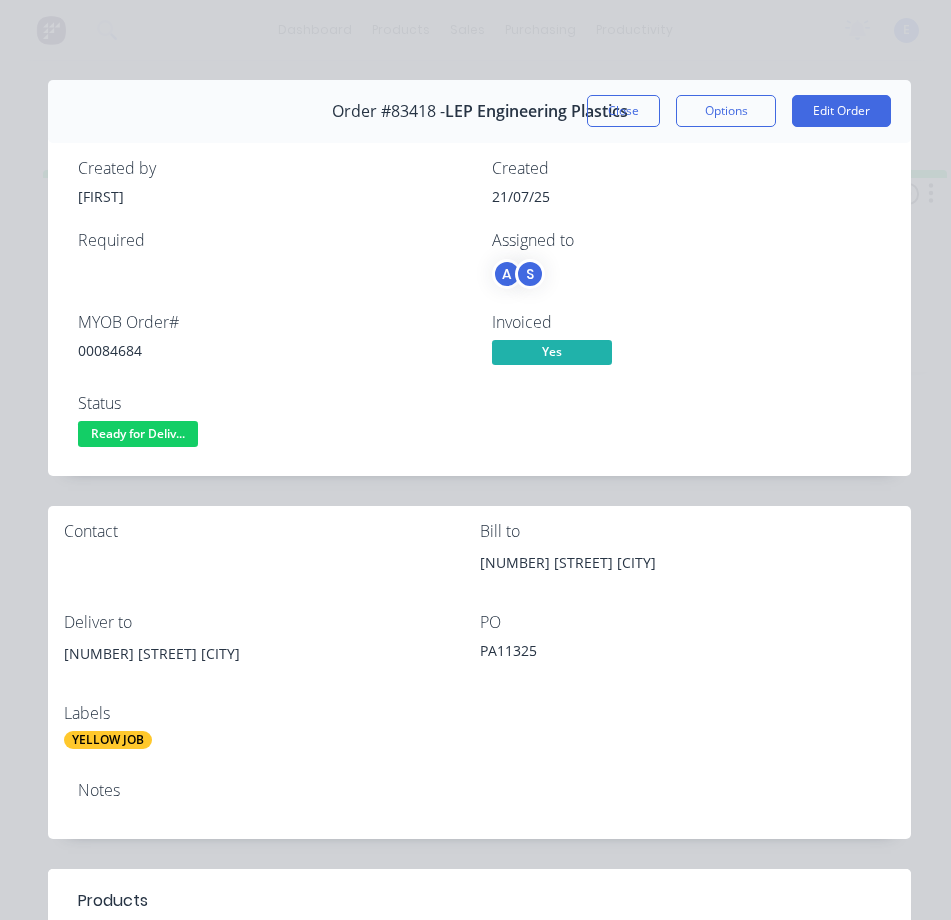 click on "Ready for Deliv..." at bounding box center [138, 433] 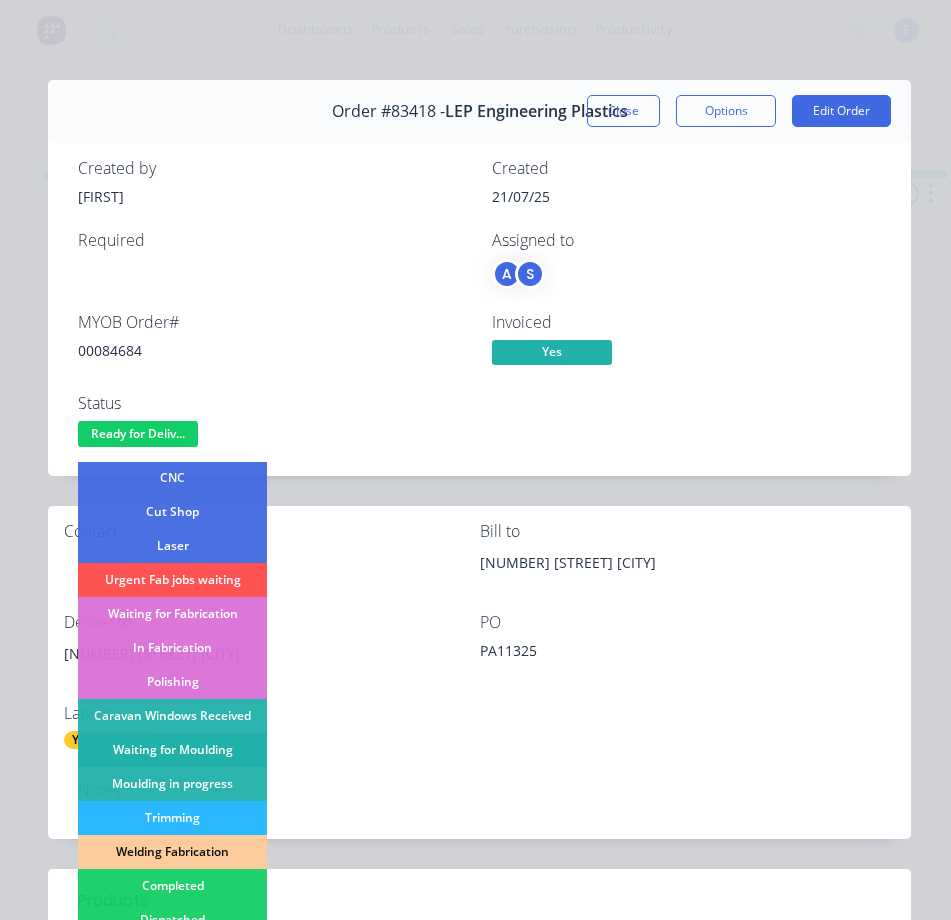 scroll, scrollTop: 200, scrollLeft: 0, axis: vertical 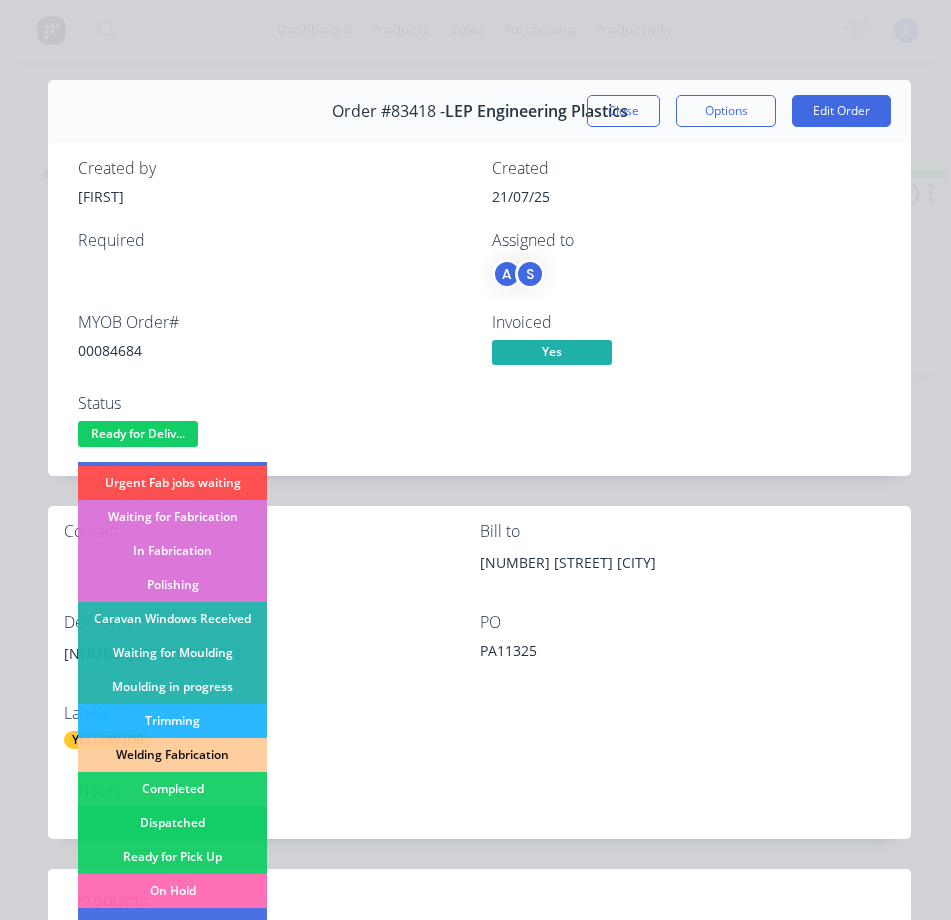 click on "Dispatched" at bounding box center [172, 823] 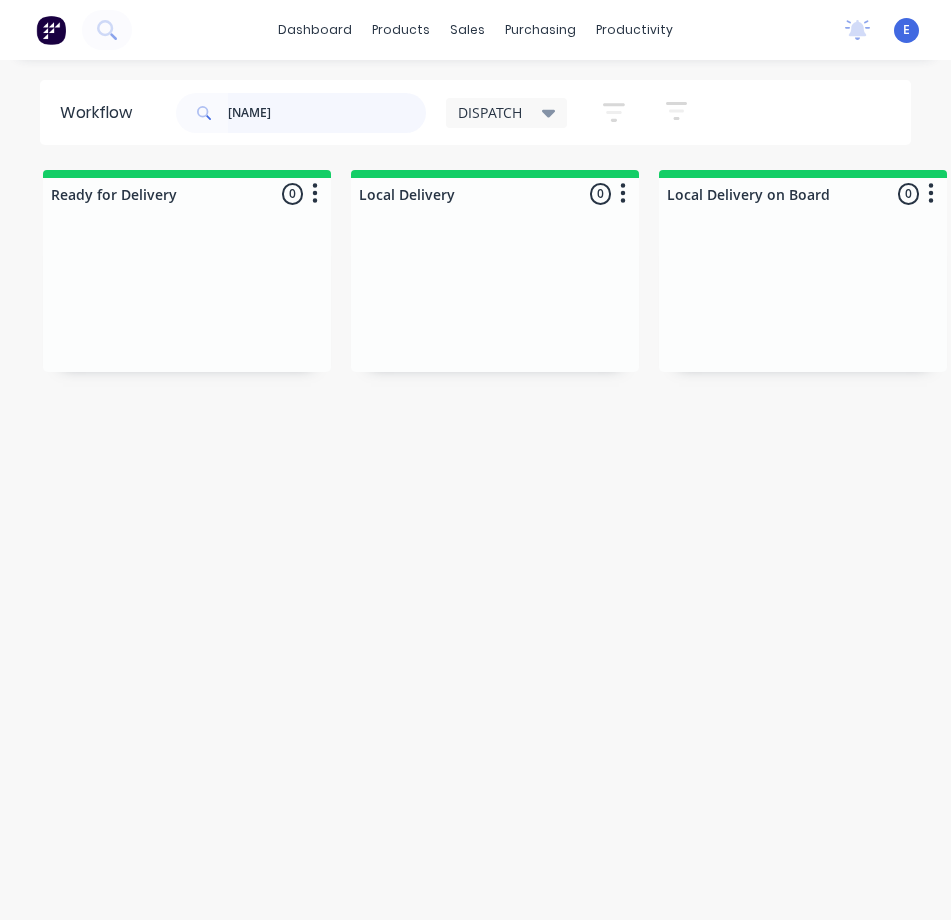 drag, startPoint x: 265, startPoint y: 114, endPoint x: 204, endPoint y: 107, distance: 61.400326 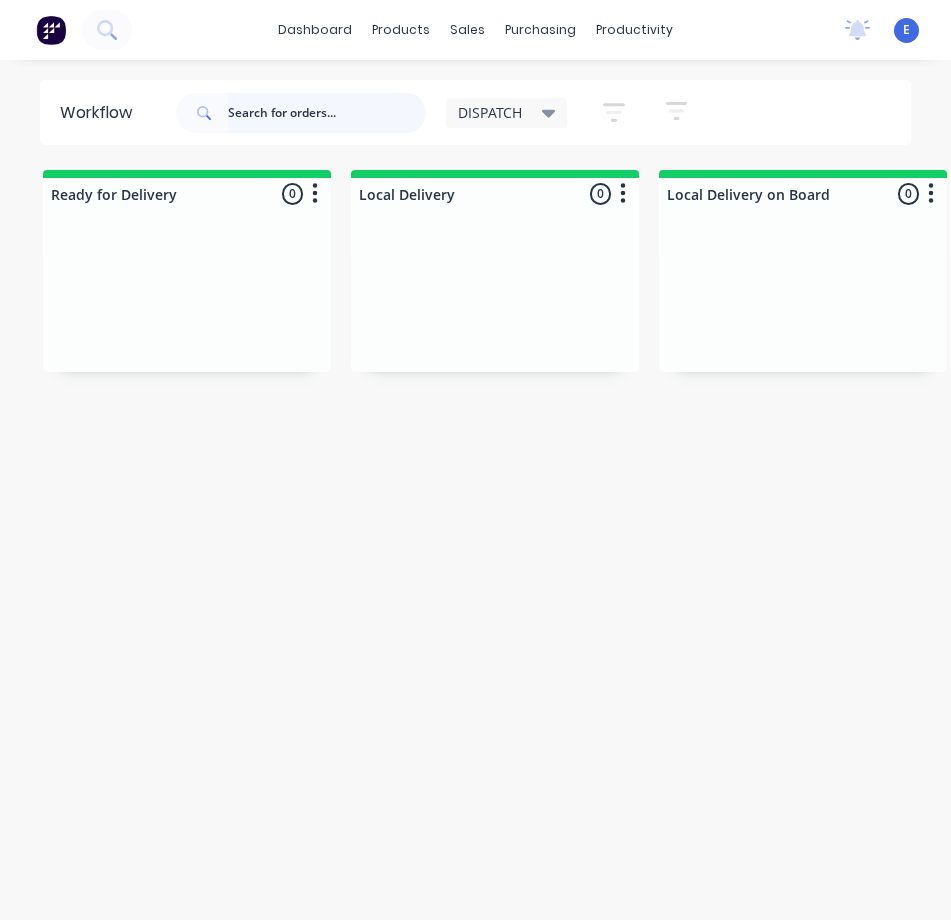 type 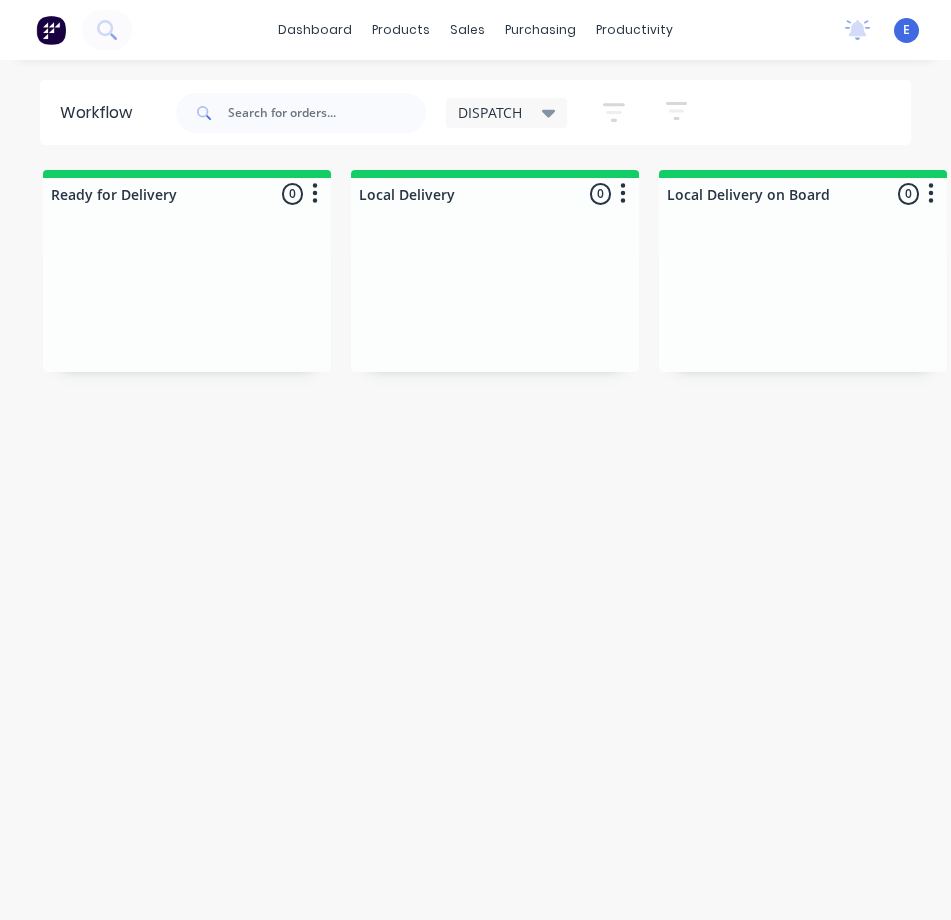 click on "Workflow DISPATCH Save new view None edit DISPATCH (Default) edit CUT SHOP edit FABRICATION edit Invoicing edit MOULDING edit Show/Hide statuses Show line item cards Show line item cards Hide line item cards Sort by Created date Created date Required date Order number Customer name Most recent Filter by assignee Filter by labels Ready for Delivery 0 Sort By Created date Required date Order number Customer name Most recent Summaries Total order value Invoiced to date To be invoiced Local Delivery 0 Sort By Created date Required date Order number Customer name Most recent Summaries Total order value Invoiced to date To be invoiced Local Delivery on Board 0 Sort By Created date Required date Order number Customer name Most recent Summaries Total order value Invoiced to date To be invoiced Dispatched 1 Sort By Created date Required date Order number Customer name Most recent Summaries Total order value Invoiced to date To be invoiced YELLOW JOB Order #83418 [TIME] [DATE] [NAME] Engineering Plastics" at bounding box center [475, 500] 